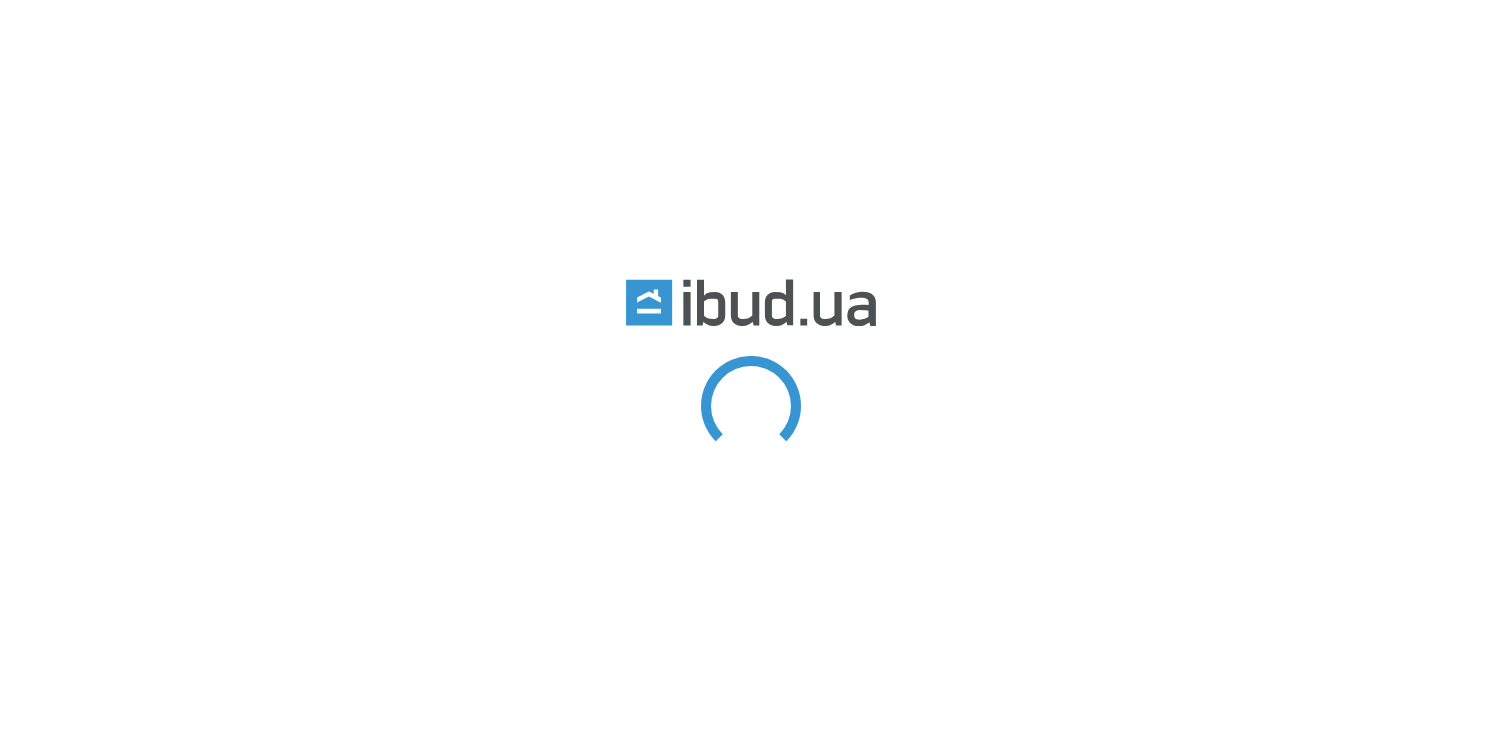 scroll, scrollTop: 0, scrollLeft: 0, axis: both 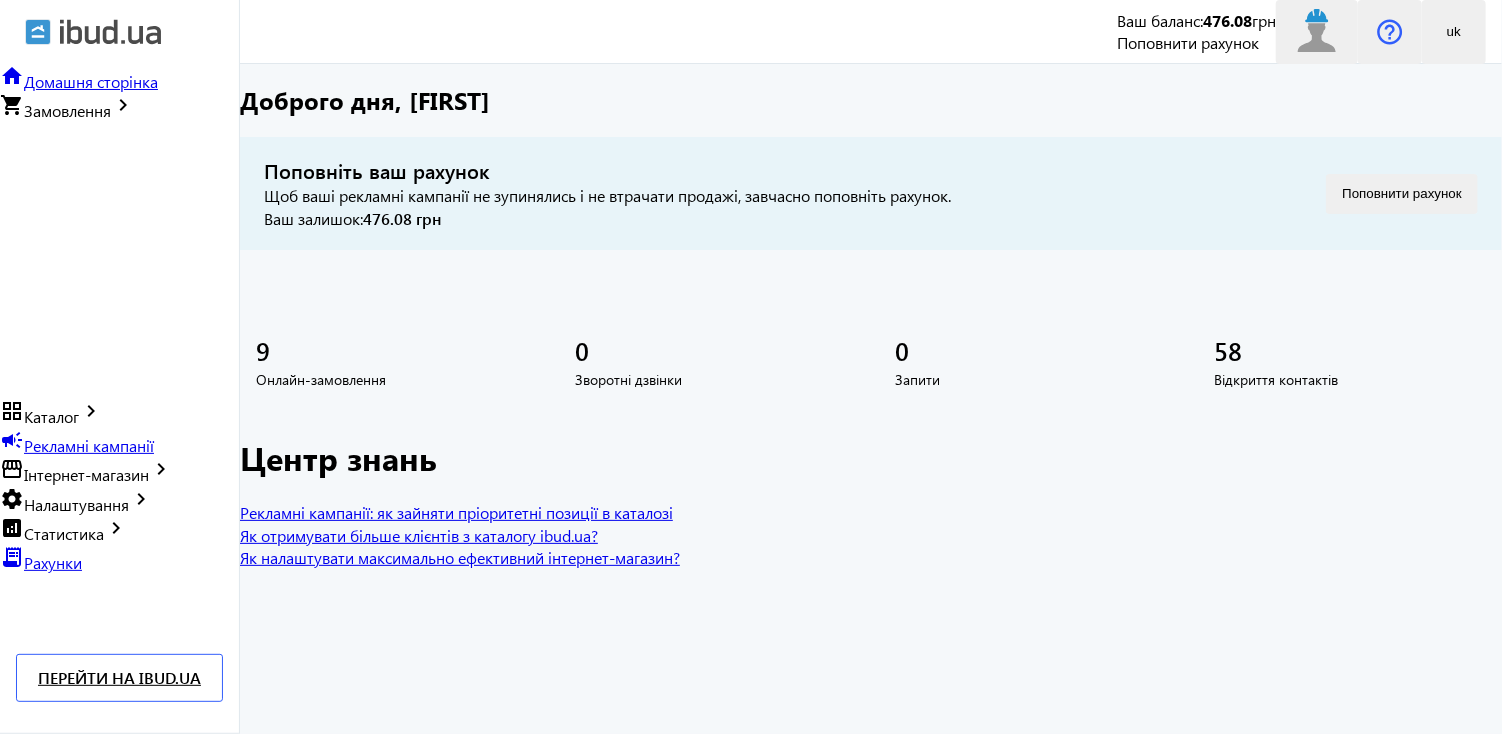click on "Замовлення" at bounding box center (67, 110) 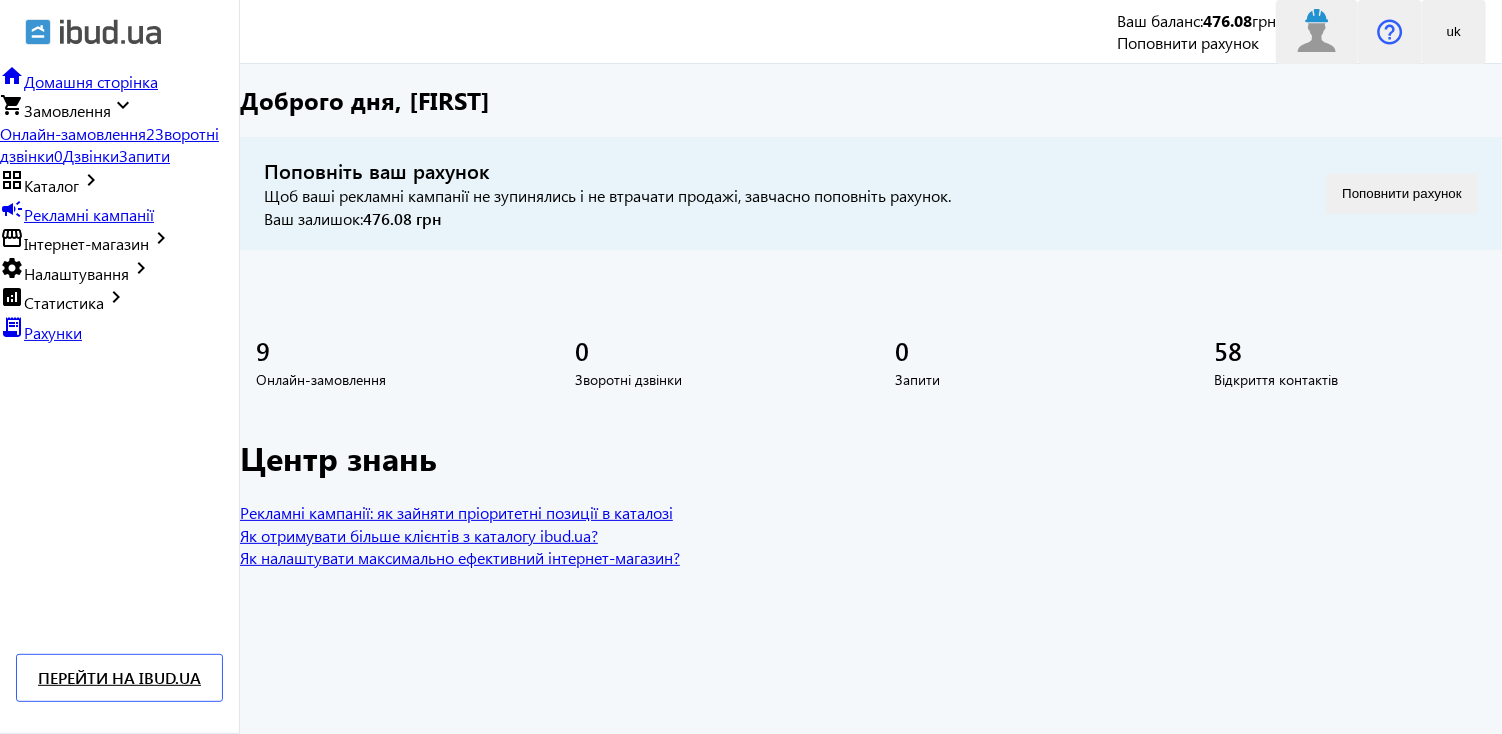 click on "Онлайн-замовлення" at bounding box center (73, 133) 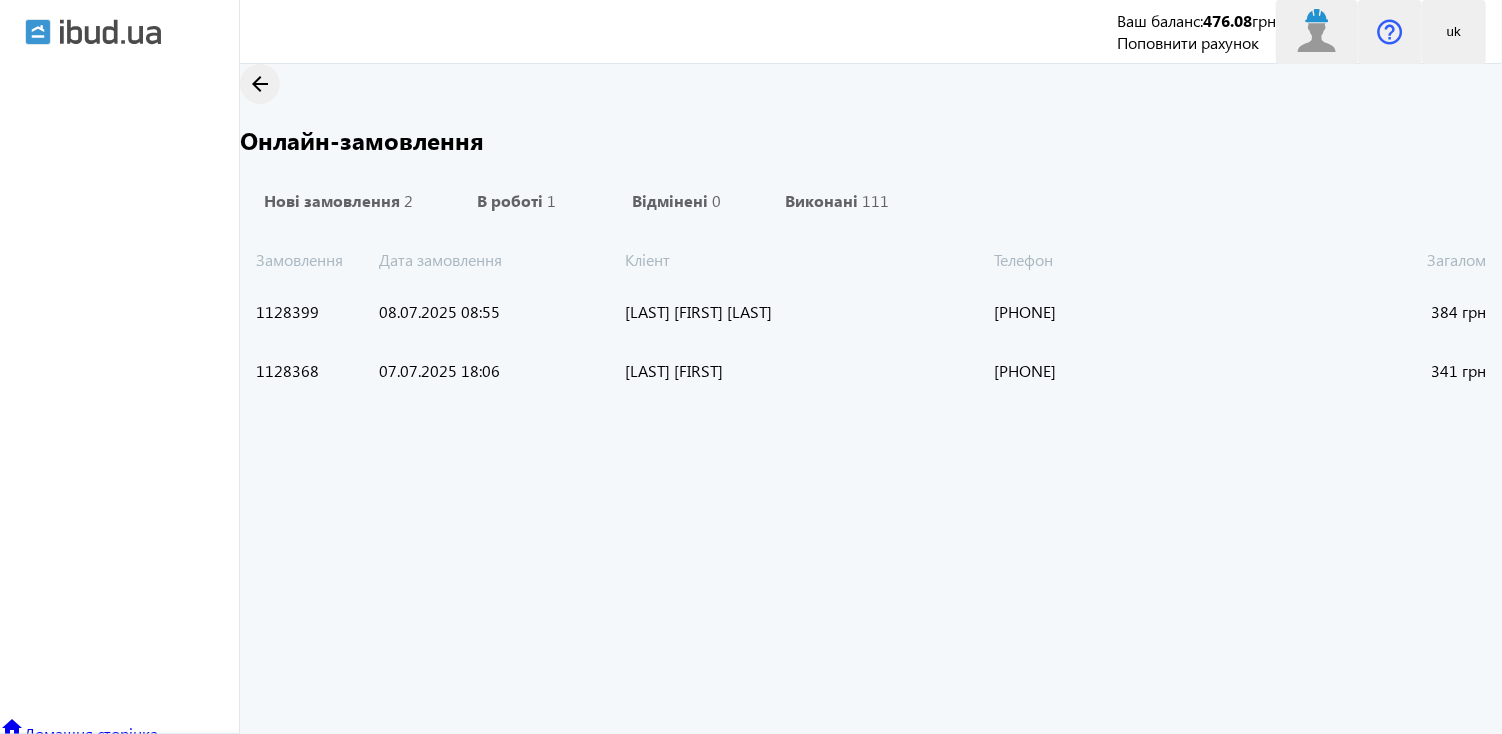 click on "07.07.2025 18:06" at bounding box center [502, 312] 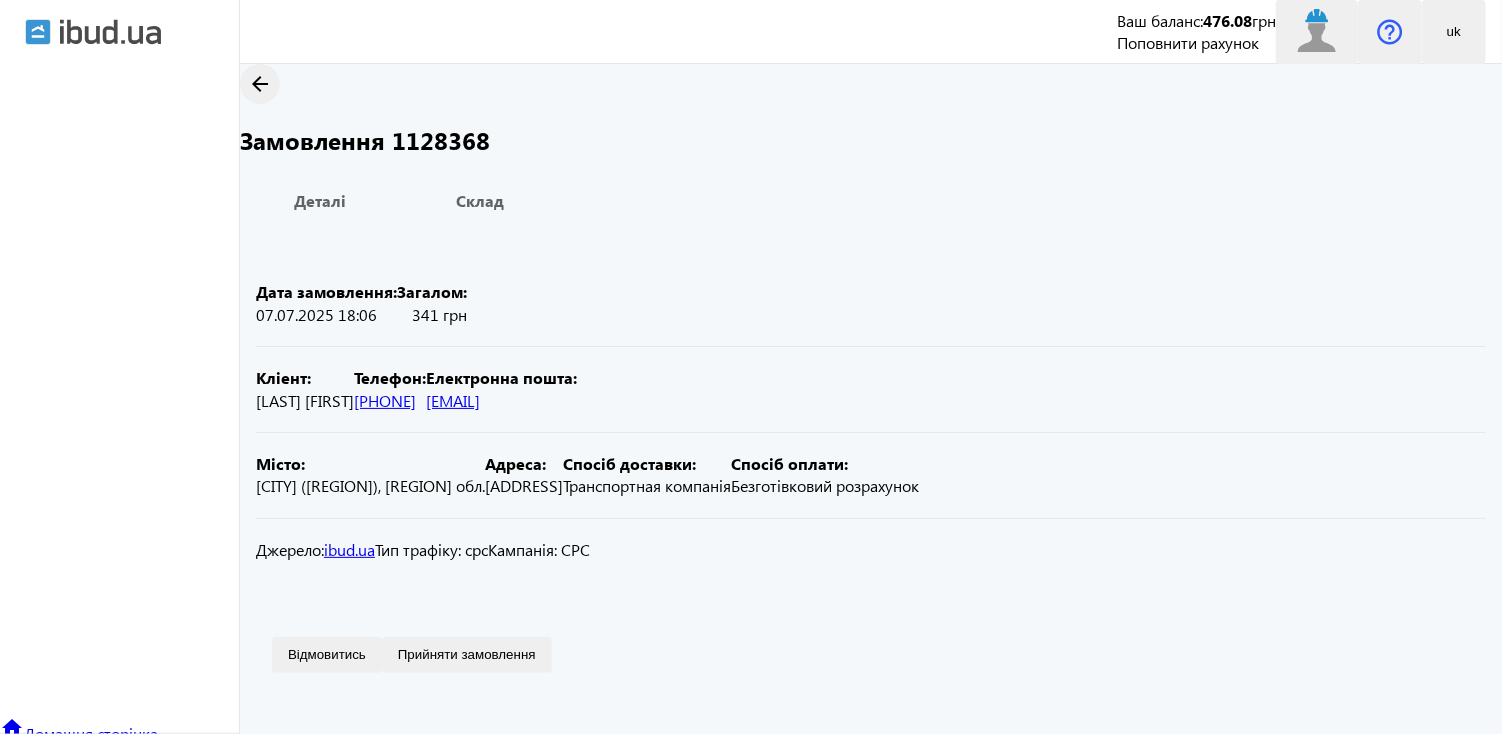 click on "Прийняти замовлення" at bounding box center [467, 654] 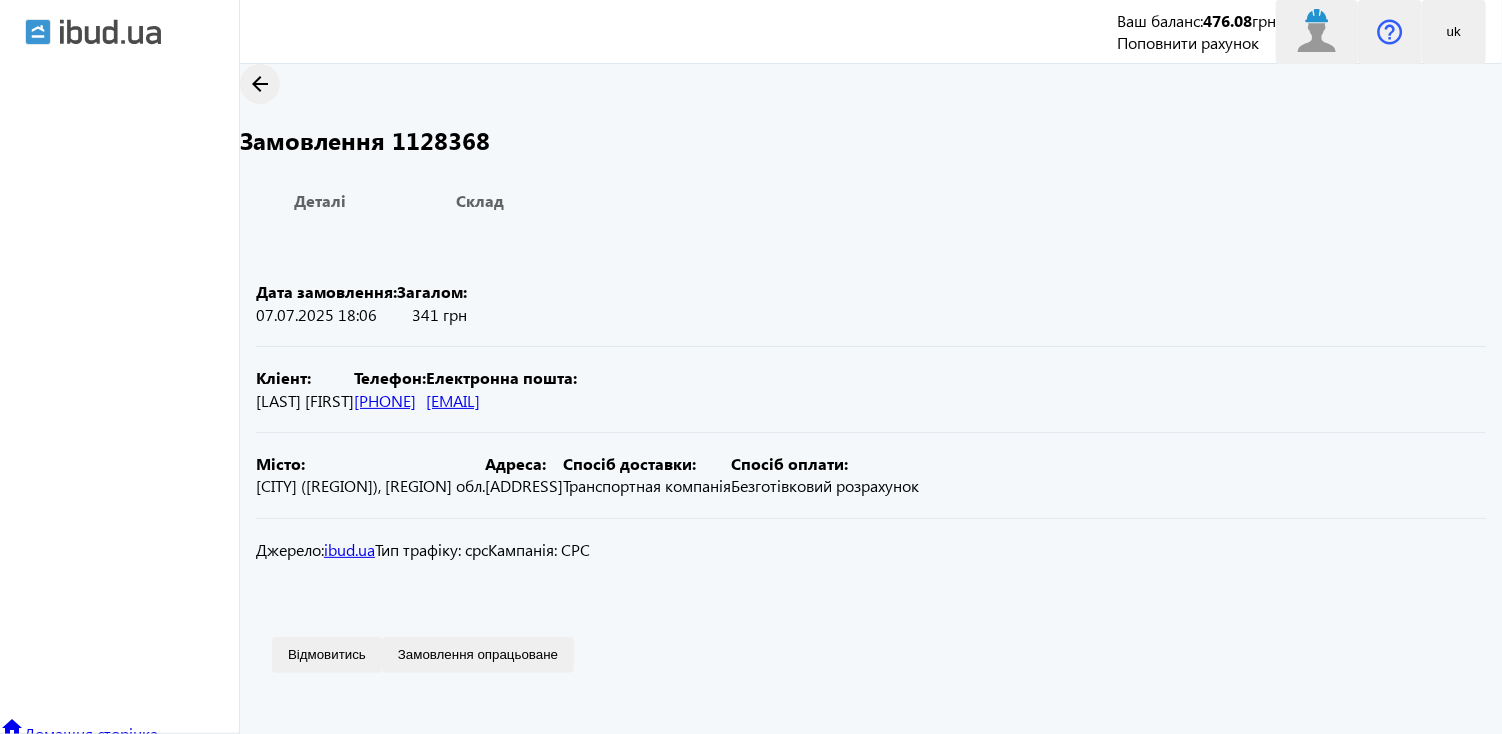 click on "Онлайн-замовлення" at bounding box center (73, 785) 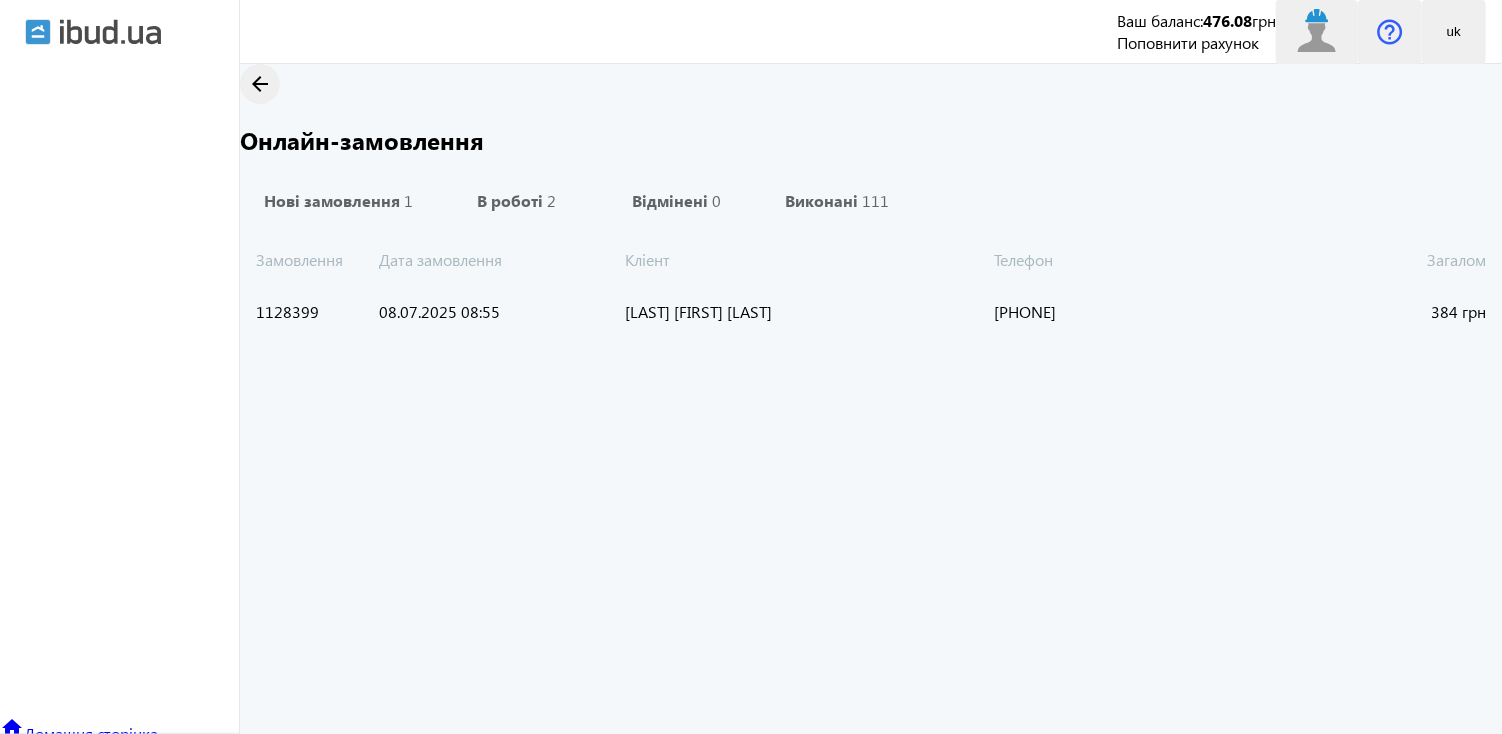click on "08.07.2025 08:55" at bounding box center [502, 312] 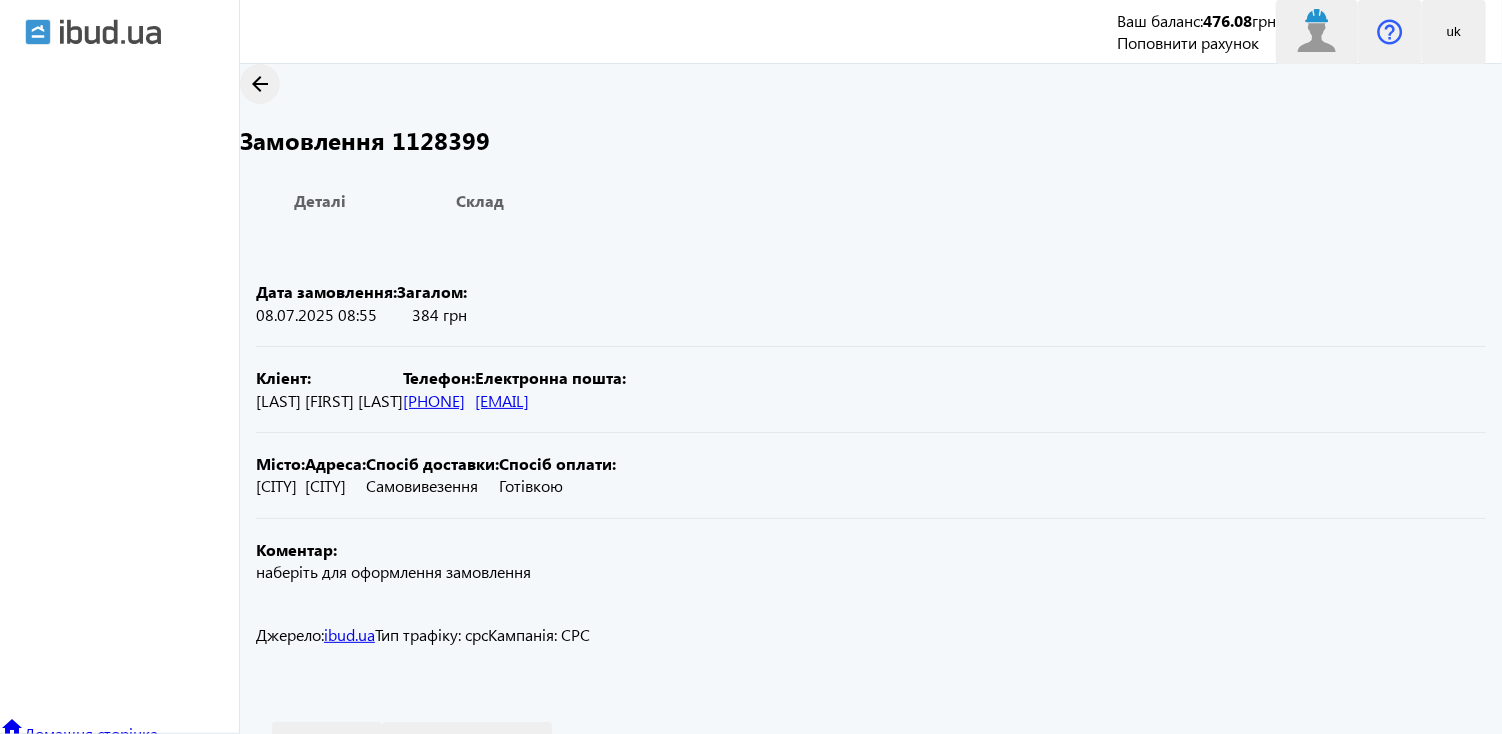 click on "Прийняти замовлення" at bounding box center [467, 739] 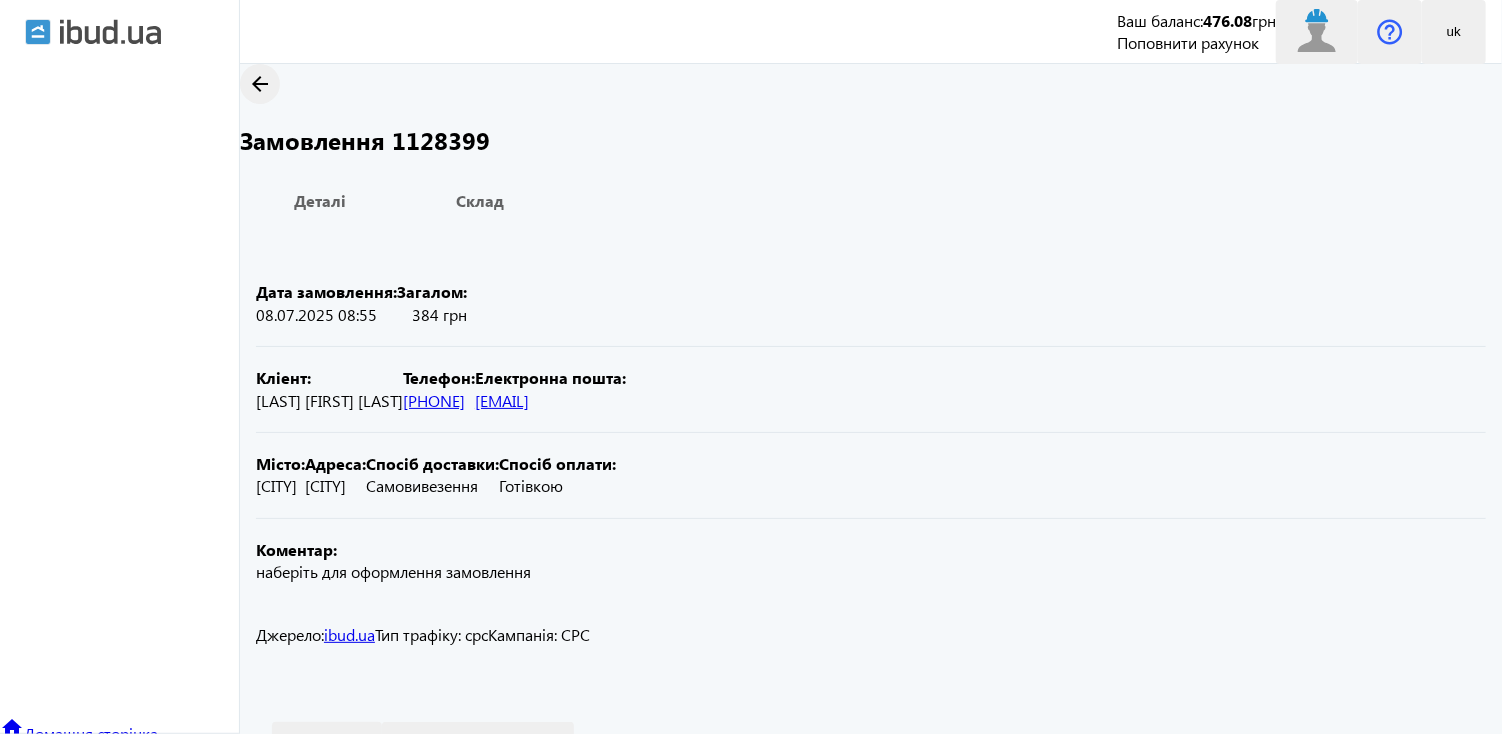 click on "Онлайн-замовлення" at bounding box center (73, 785) 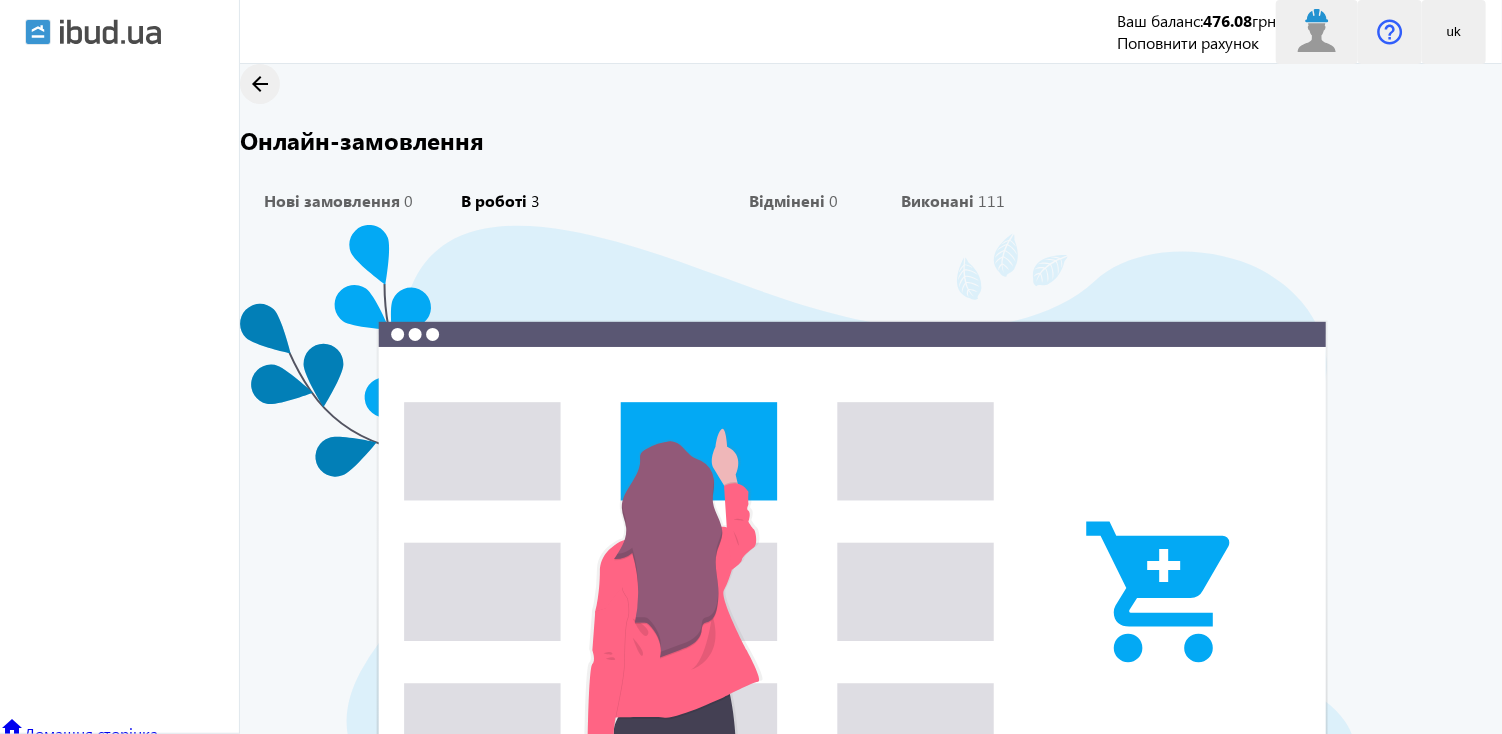 click on "В роботі" at bounding box center [494, 201] 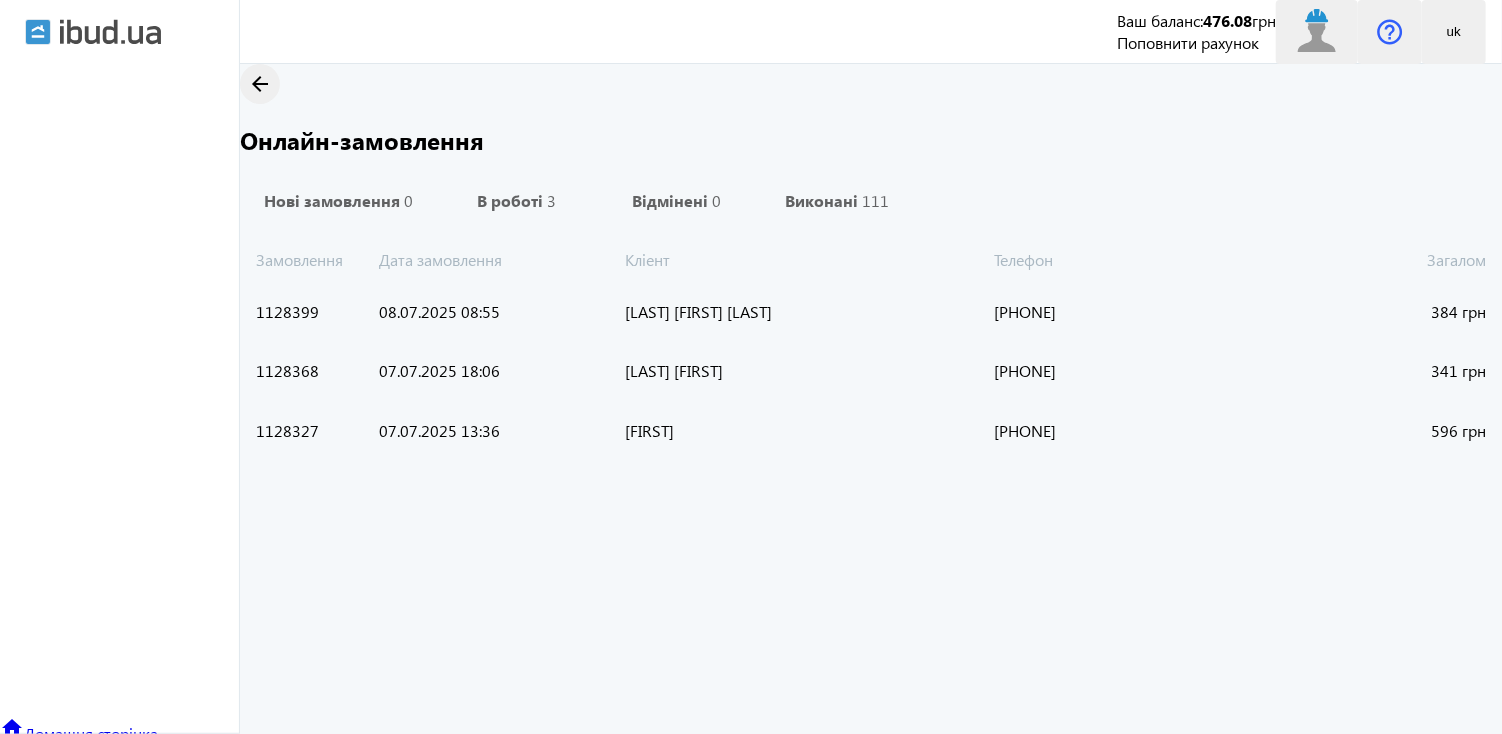 drag, startPoint x: 1160, startPoint y: 473, endPoint x: 991, endPoint y: 463, distance: 169.2956 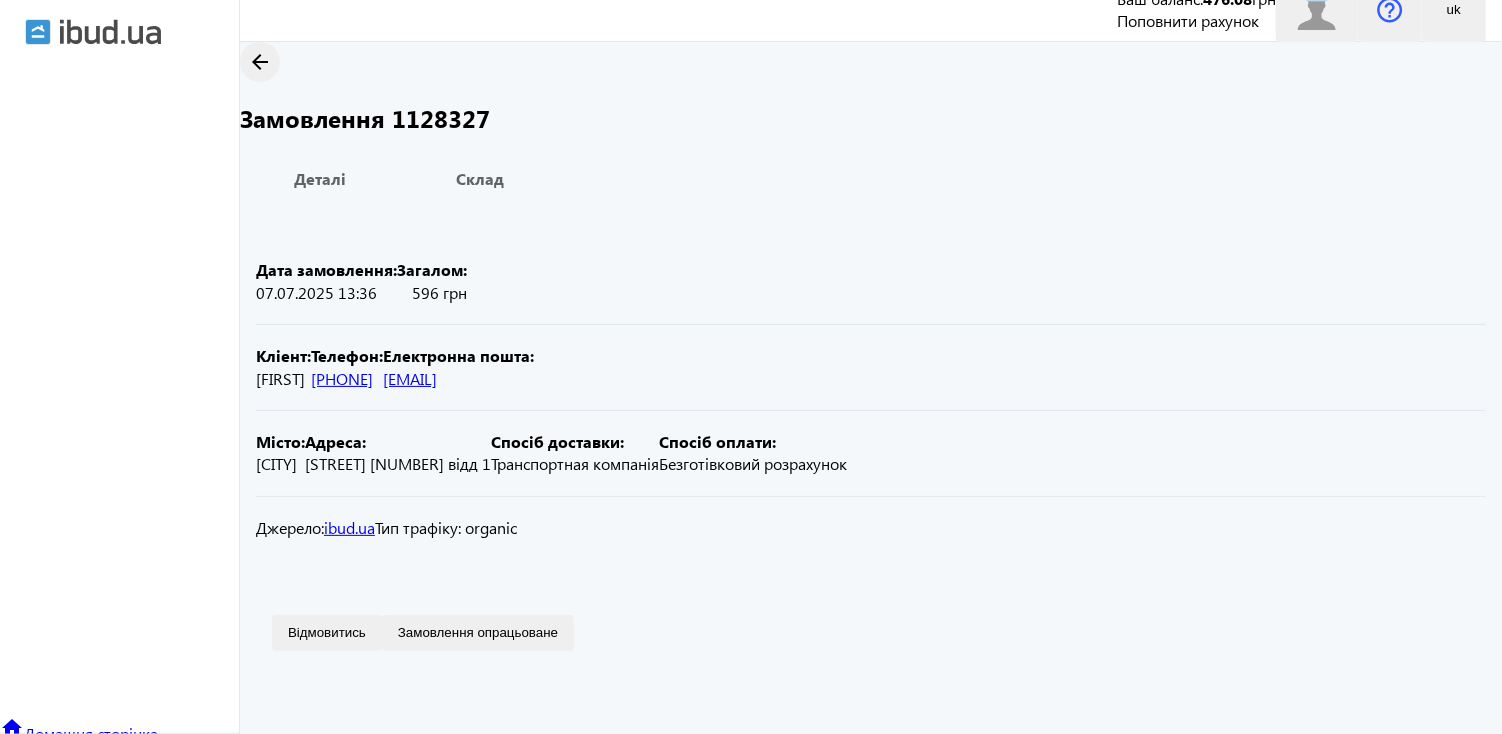 scroll, scrollTop: 200, scrollLeft: 0, axis: vertical 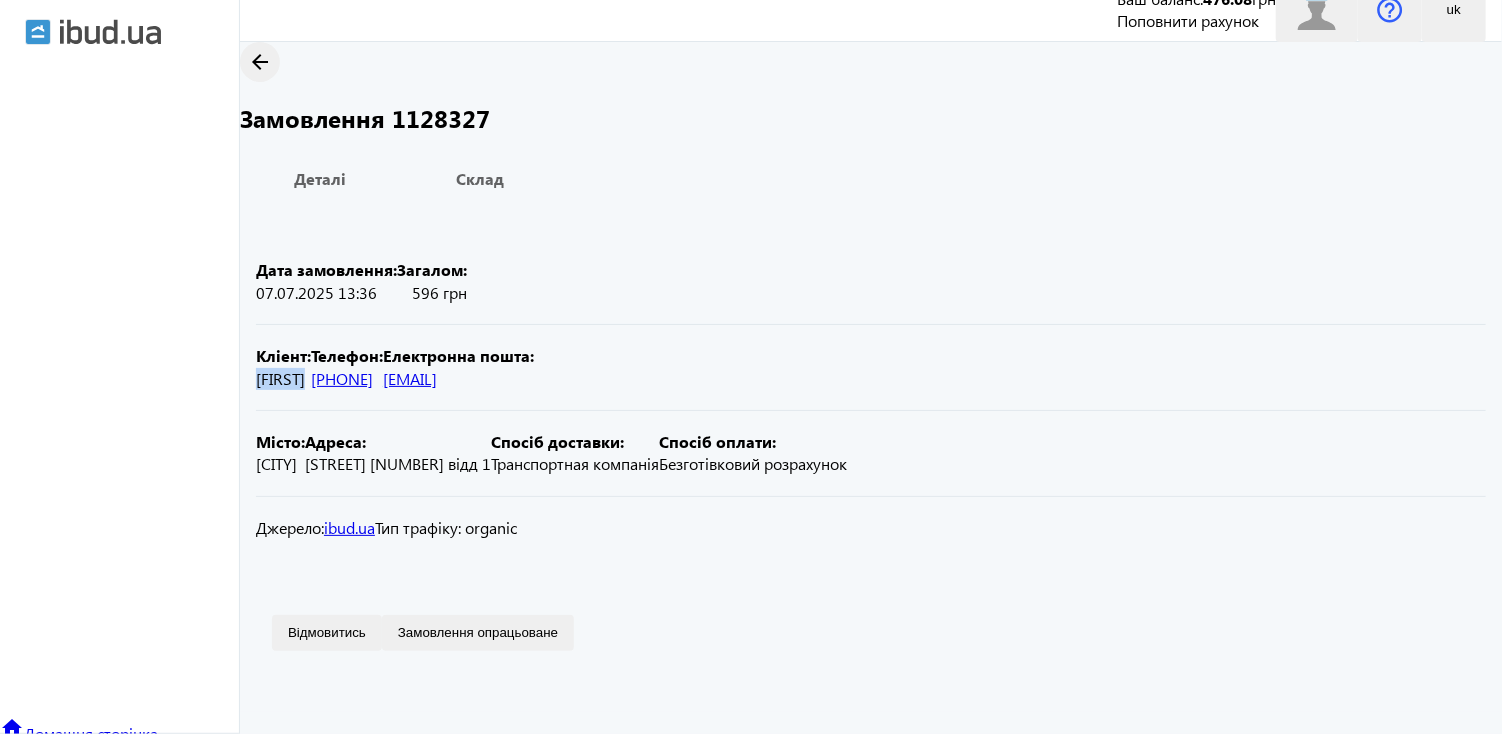 drag, startPoint x: 464, startPoint y: 233, endPoint x: 372, endPoint y: 242, distance: 92.43917 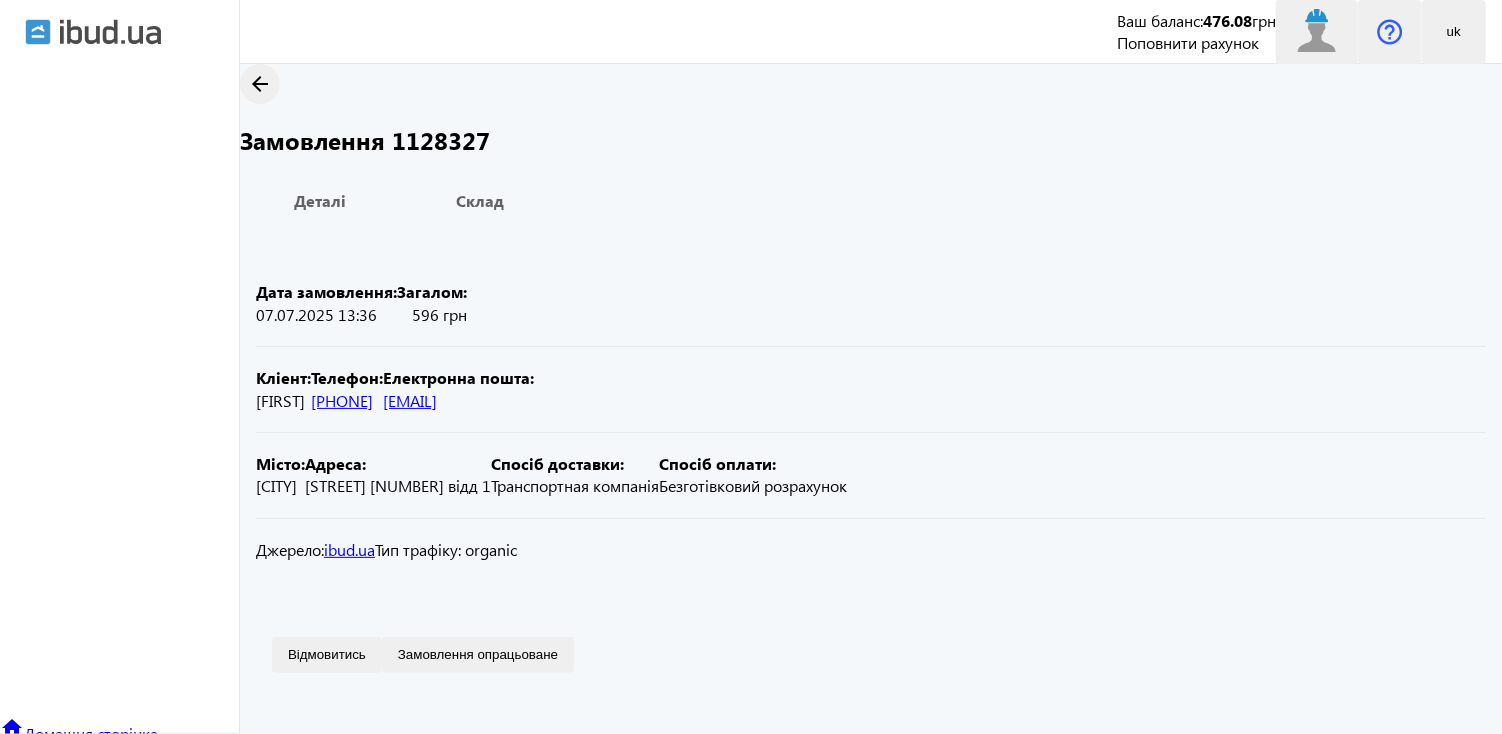 click on "Замовлення 1128327" at bounding box center [871, 141] 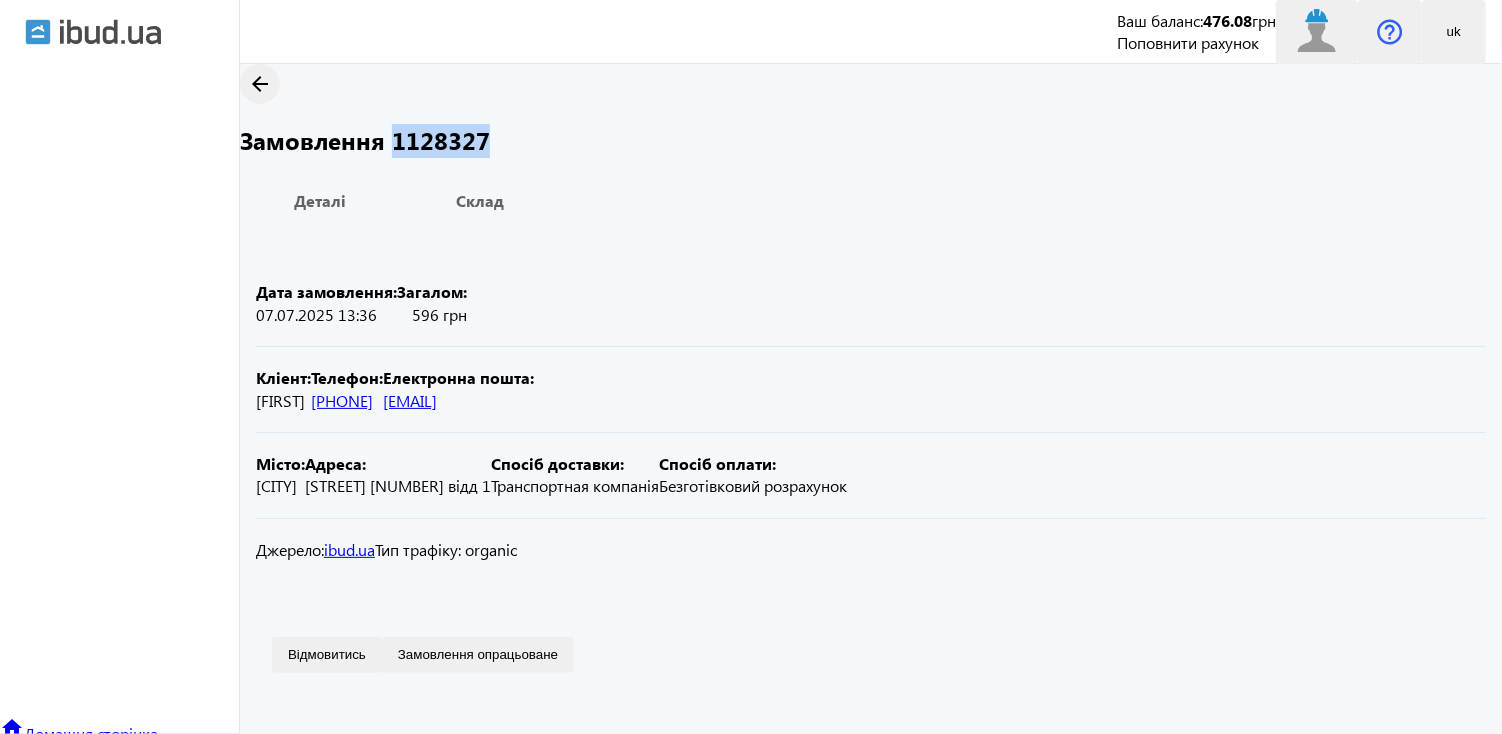 click on "Замовлення 1128327" at bounding box center (871, 141) 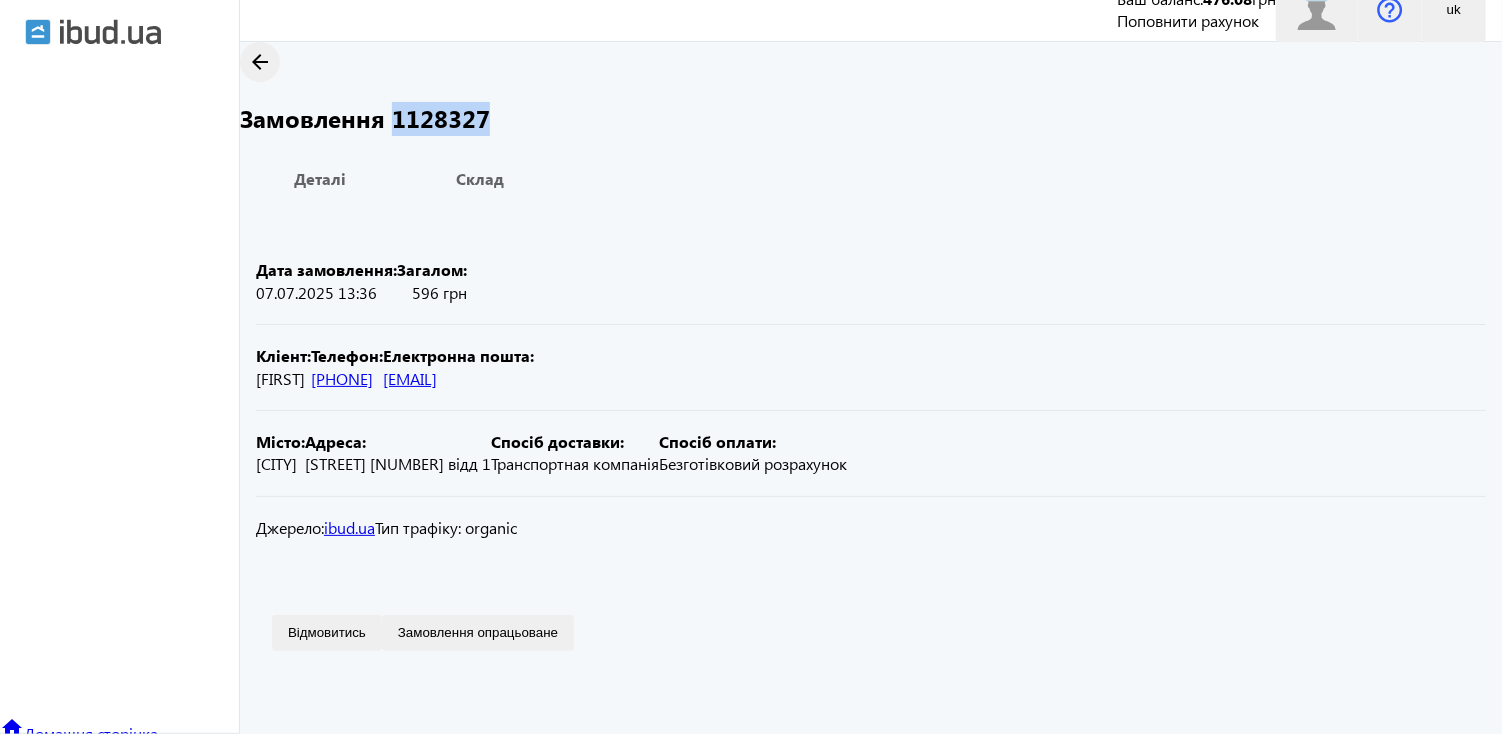 scroll, scrollTop: 100, scrollLeft: 0, axis: vertical 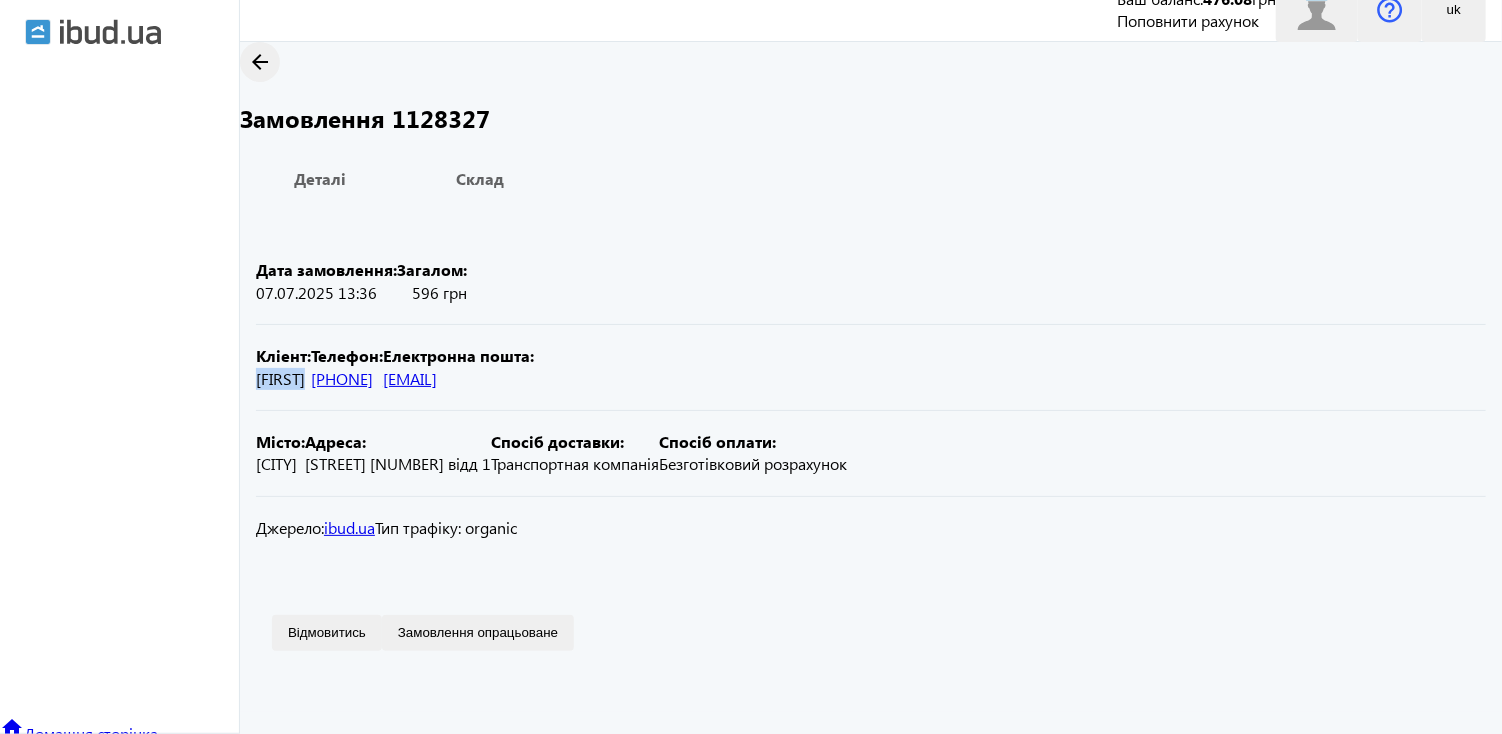 drag, startPoint x: 453, startPoint y: 333, endPoint x: 341, endPoint y: 329, distance: 112.0714 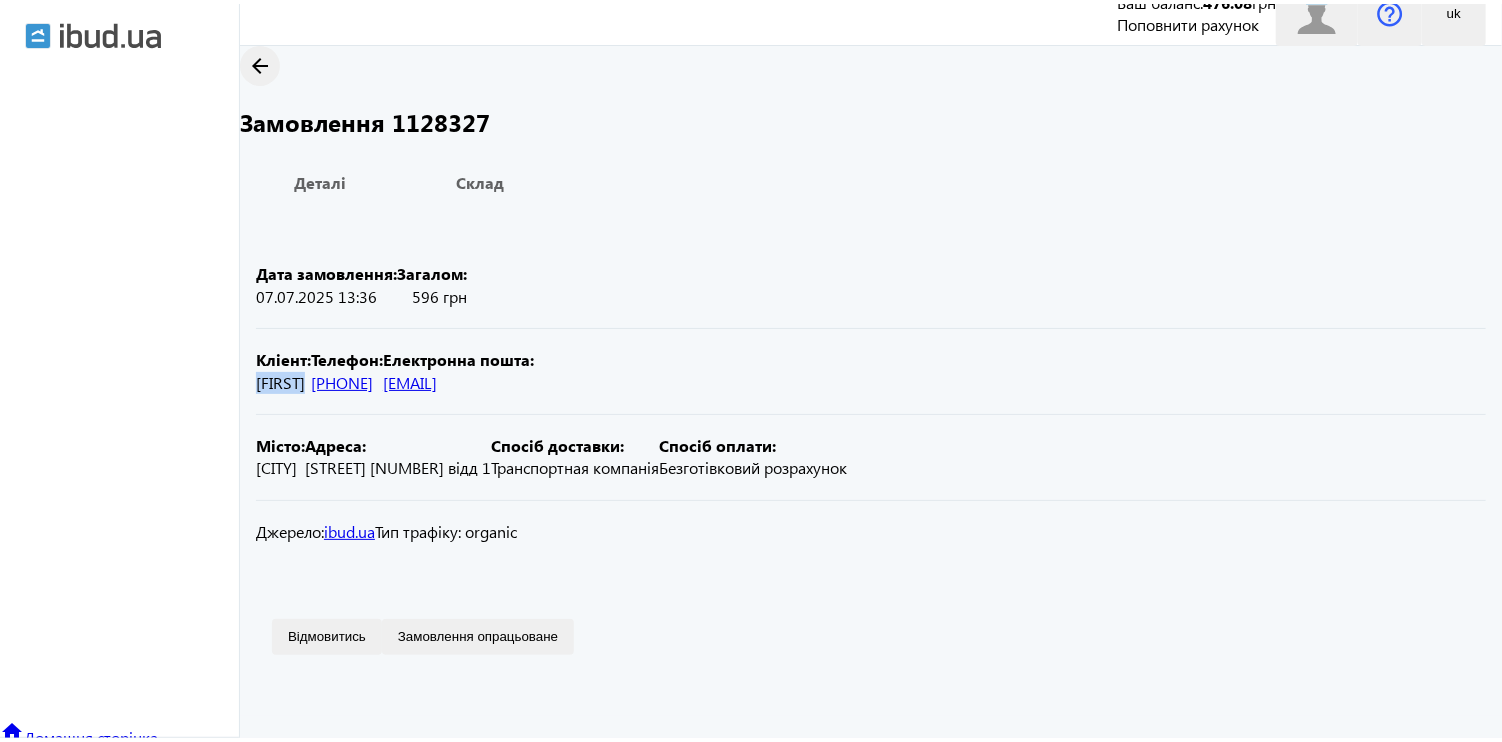 scroll, scrollTop: 200, scrollLeft: 0, axis: vertical 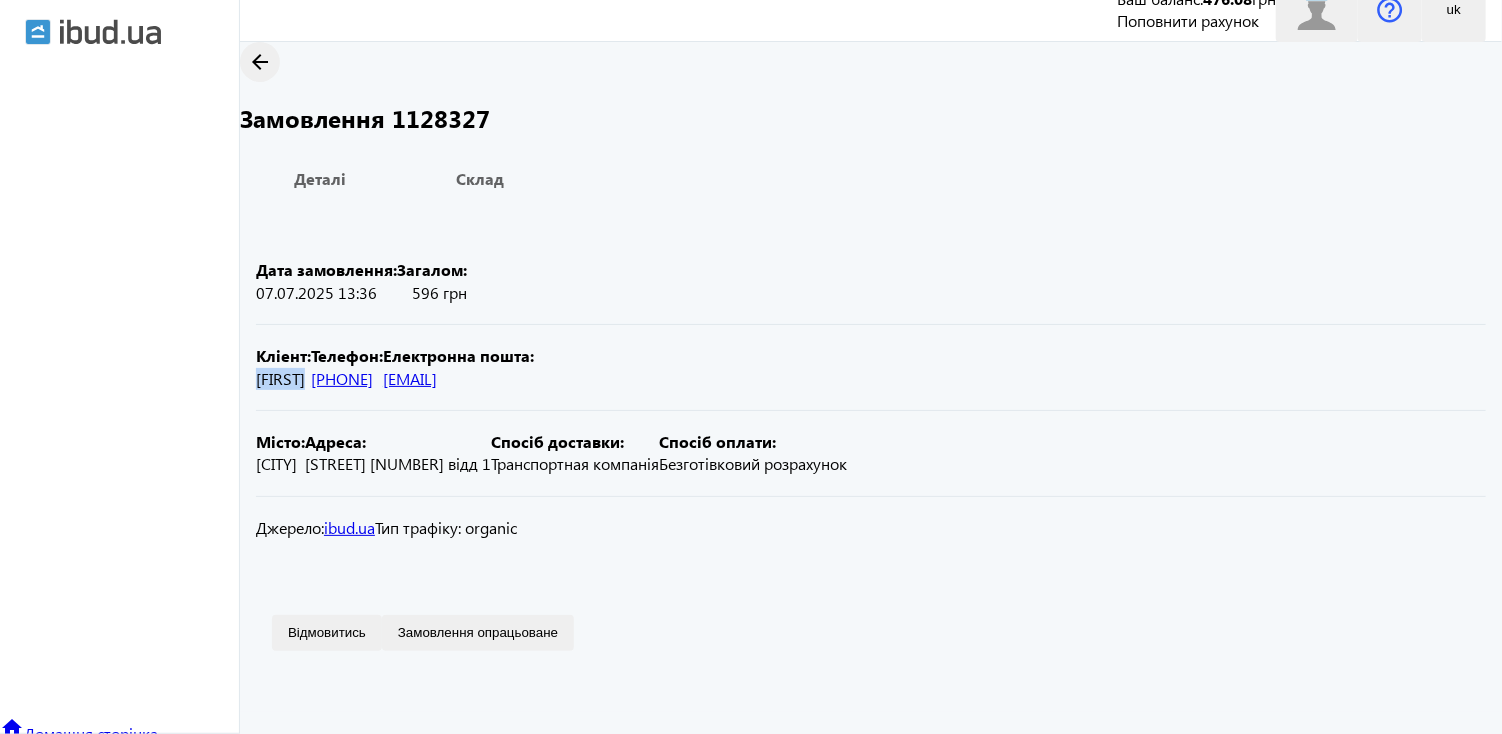 drag, startPoint x: 430, startPoint y: 456, endPoint x: 353, endPoint y: 459, distance: 77.05842 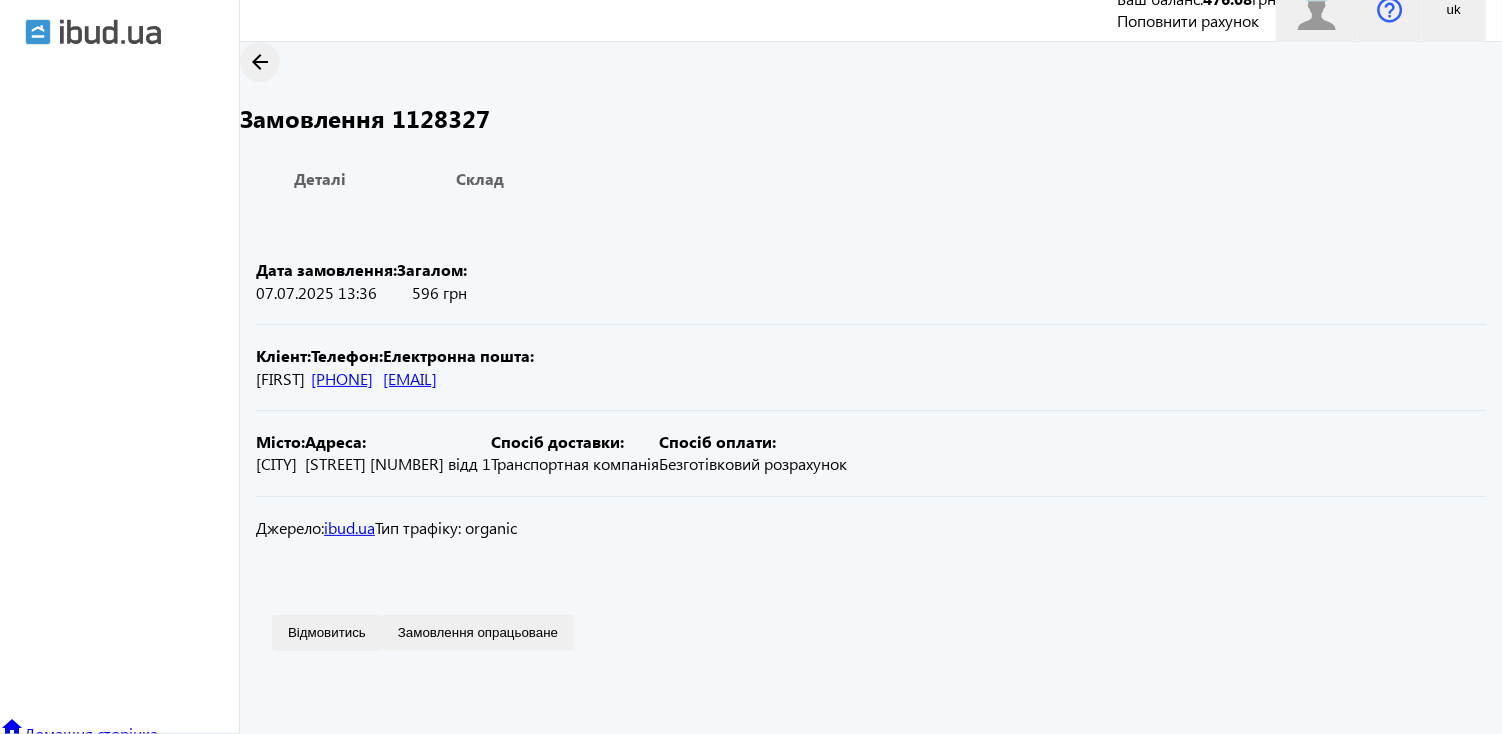 drag, startPoint x: 494, startPoint y: 444, endPoint x: 349, endPoint y: 445, distance: 145.00345 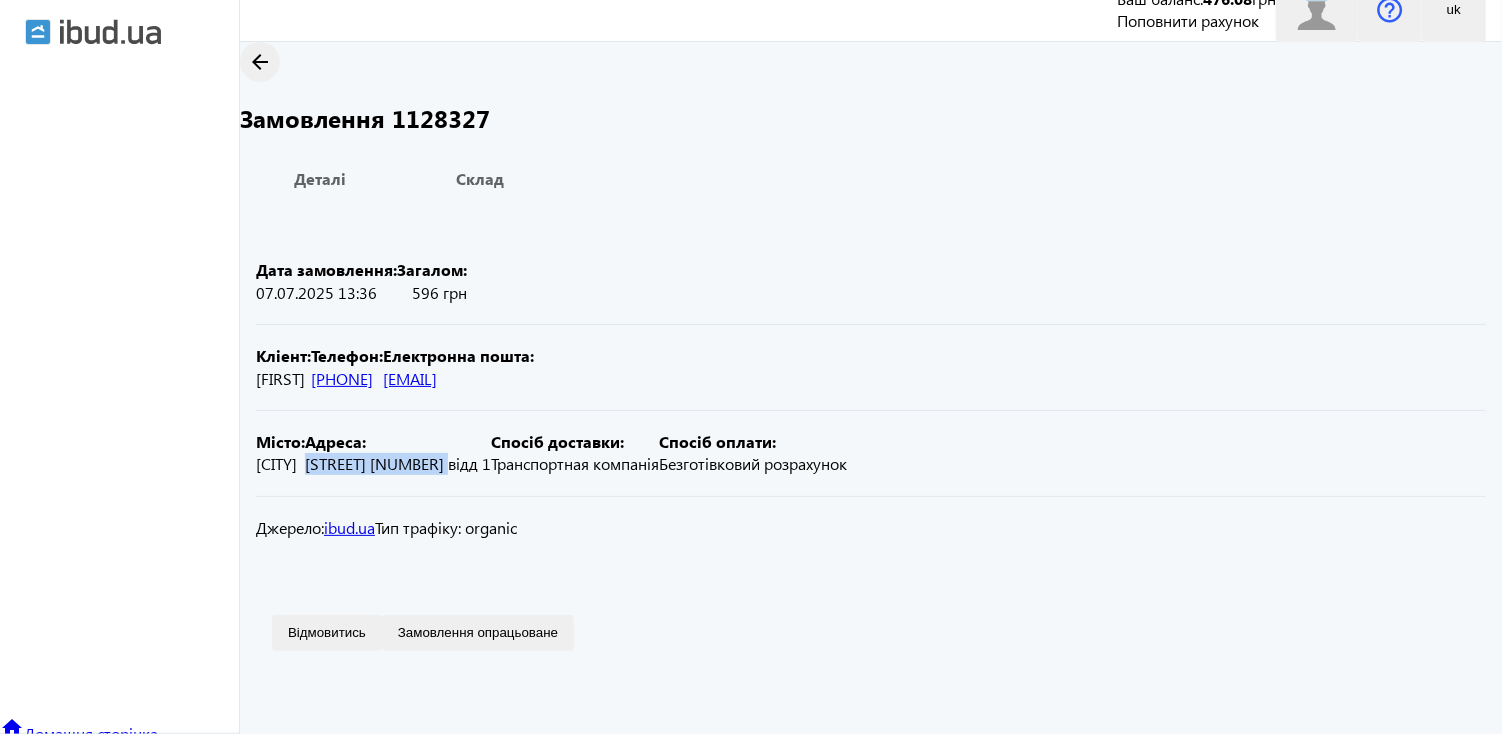 drag, startPoint x: 527, startPoint y: 510, endPoint x: 367, endPoint y: 515, distance: 160.07811 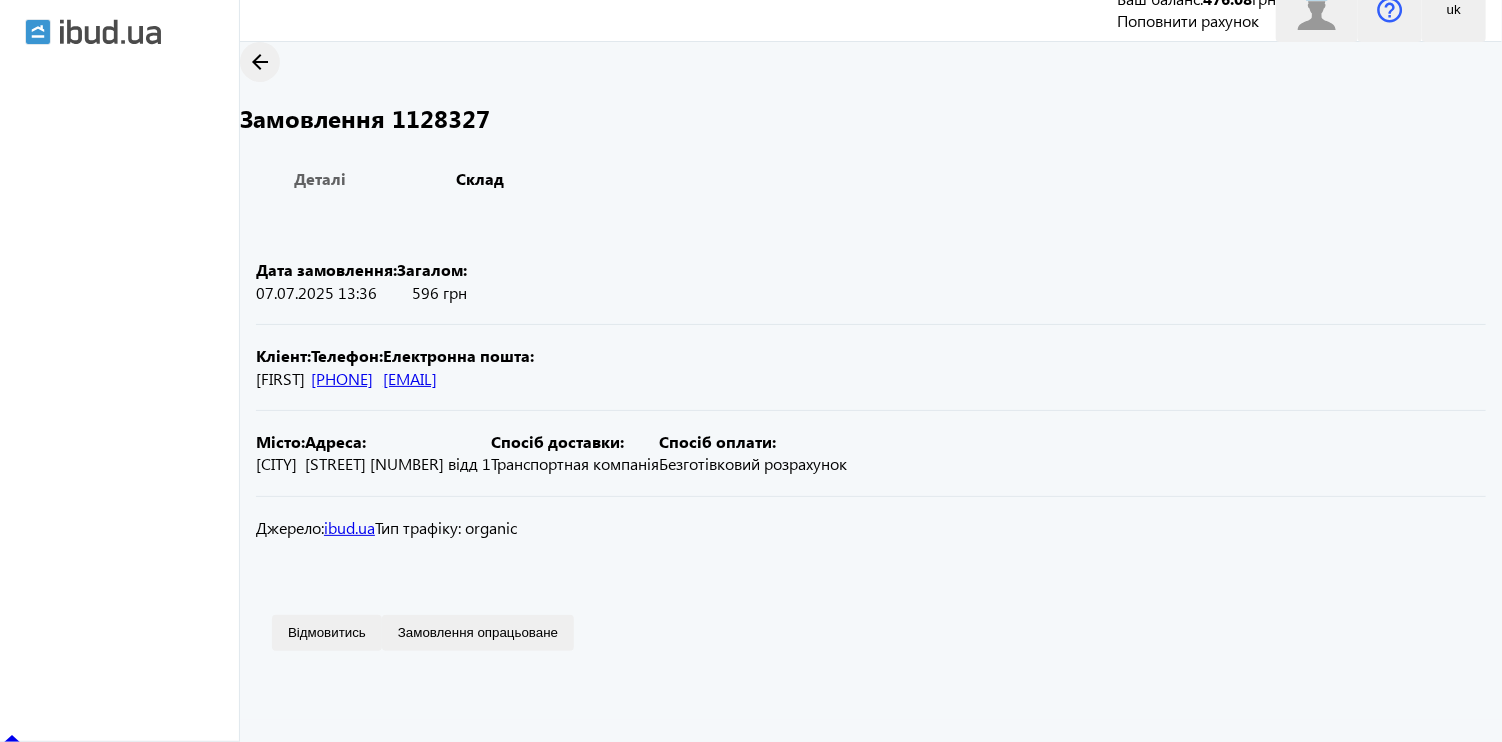 click on "Склад" at bounding box center (480, 179) 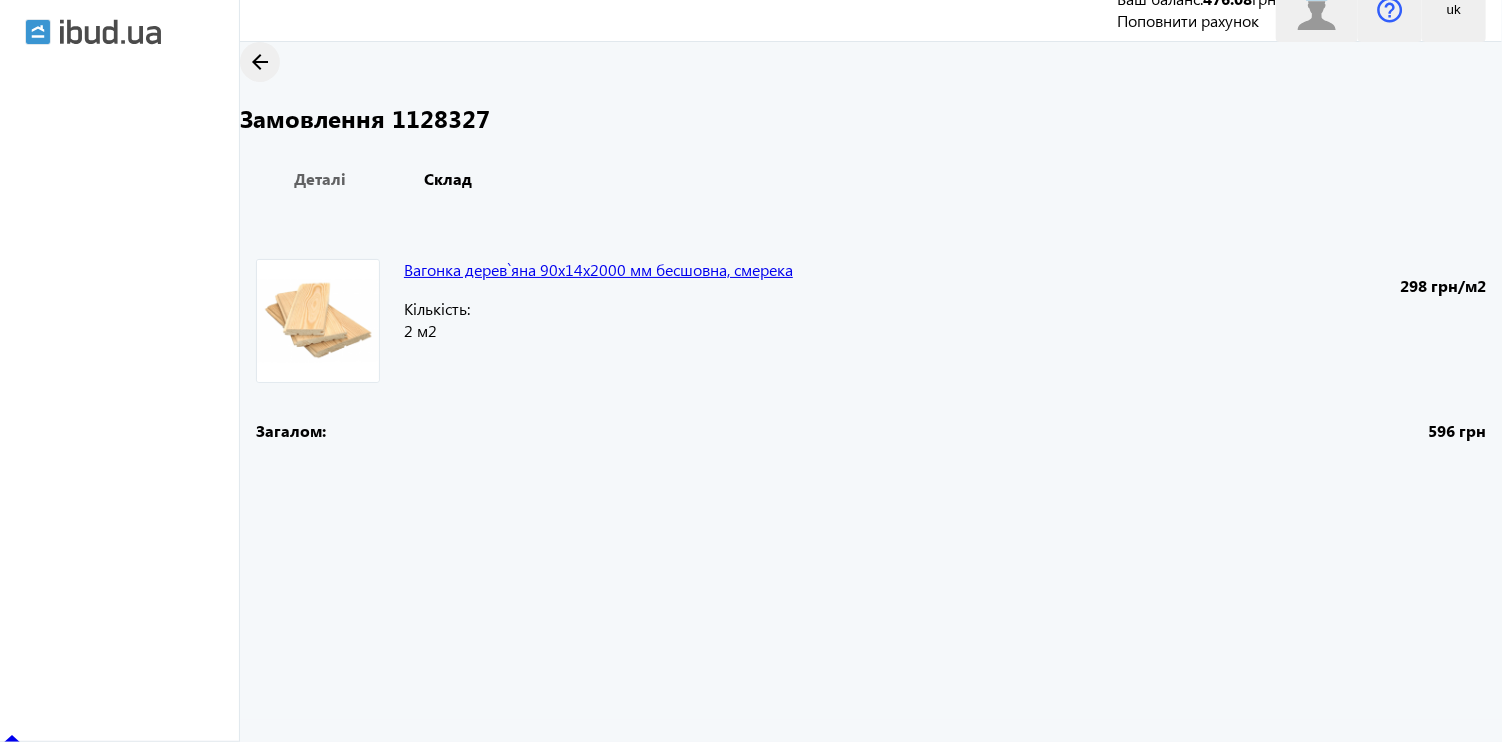 scroll, scrollTop: 0, scrollLeft: 0, axis: both 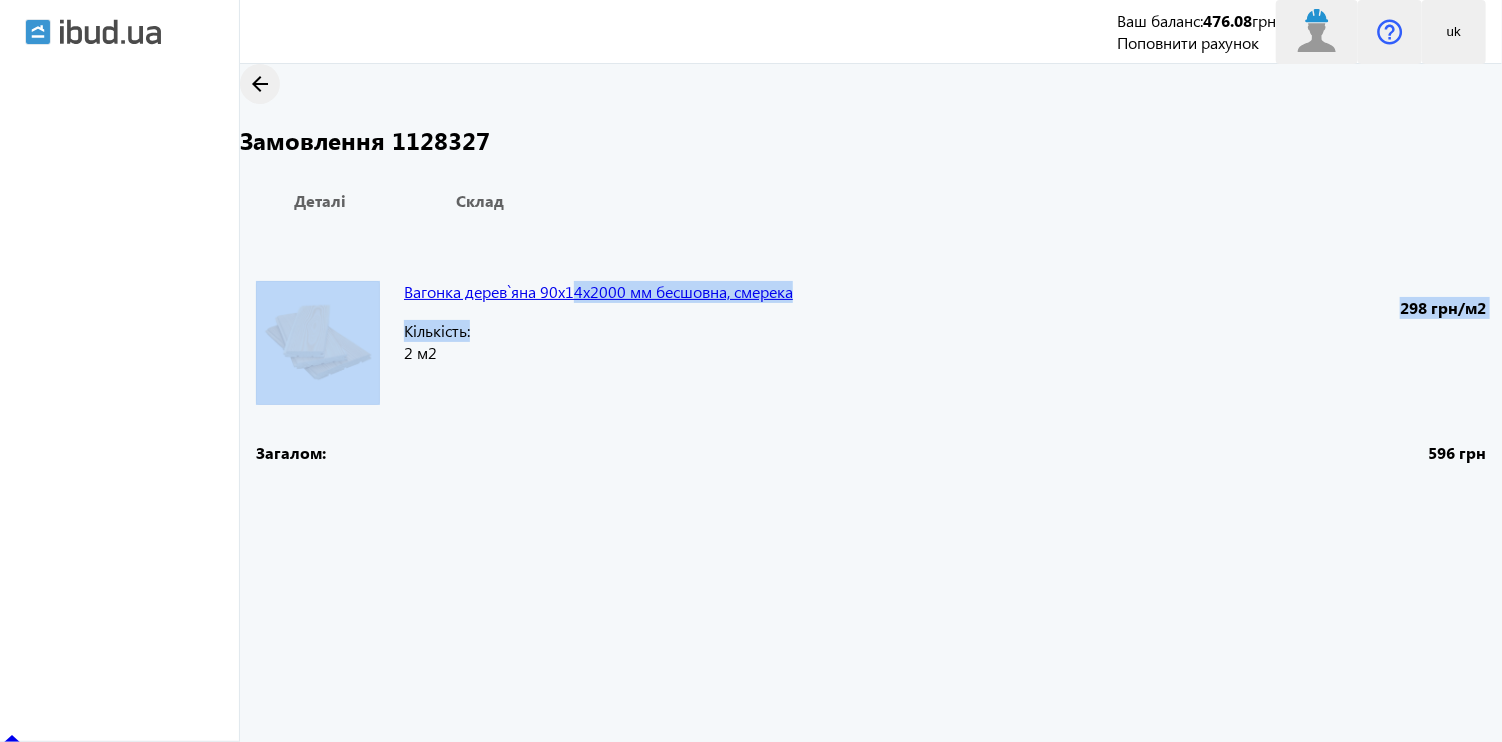 drag, startPoint x: 936, startPoint y: 344, endPoint x: 701, endPoint y: 308, distance: 237.74146 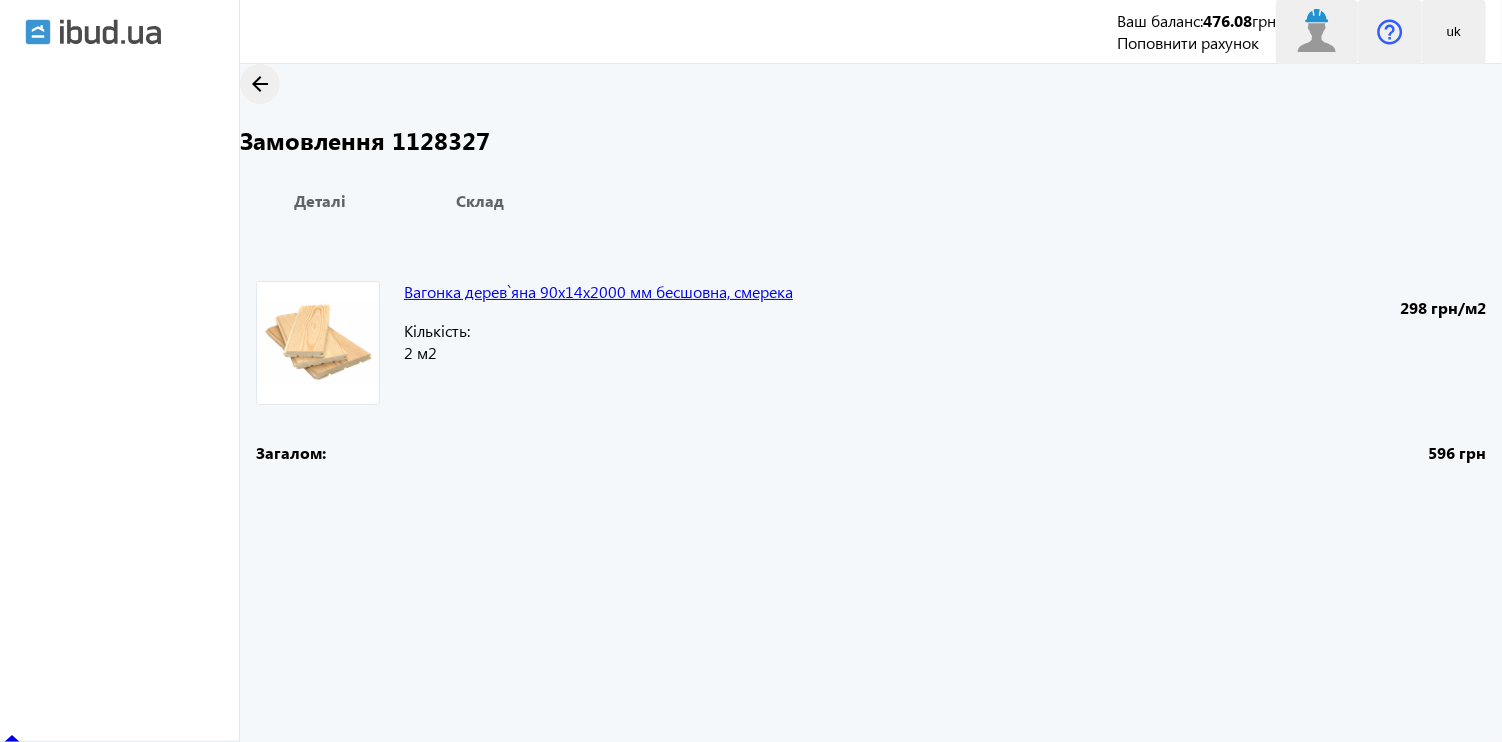 drag, startPoint x: 824, startPoint y: 378, endPoint x: 872, endPoint y: 362, distance: 50.596443 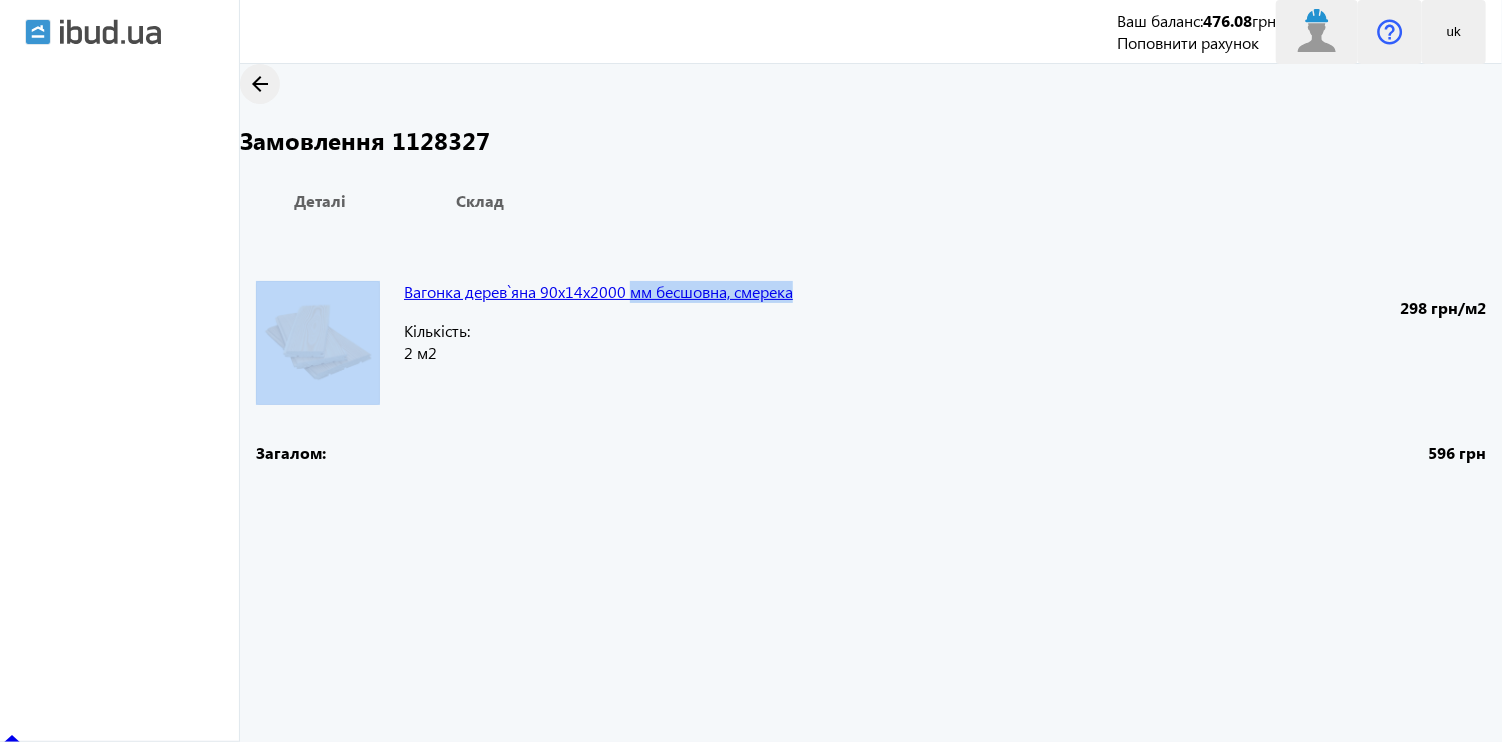 drag, startPoint x: 941, startPoint y: 326, endPoint x: 744, endPoint y: 326, distance: 197 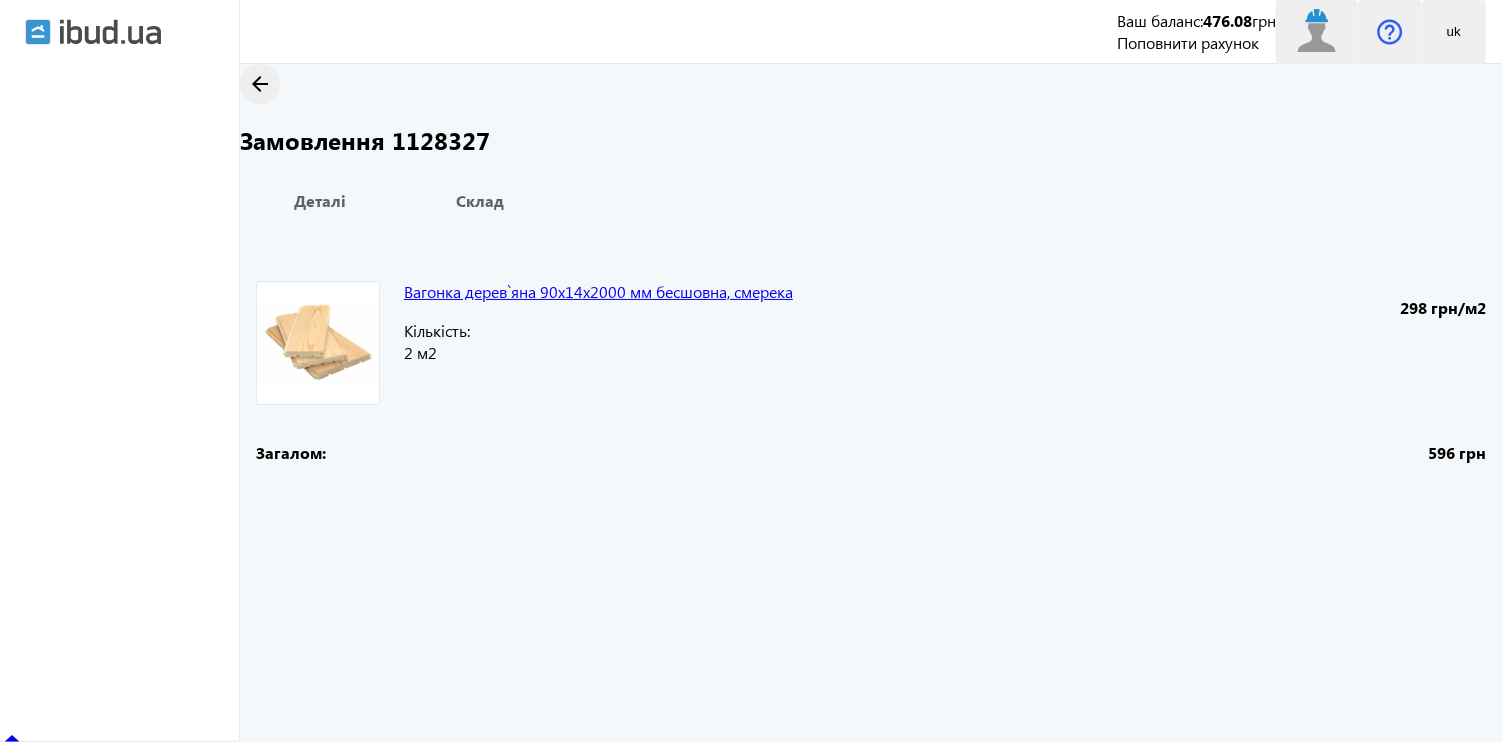 drag, startPoint x: 735, startPoint y: 420, endPoint x: 605, endPoint y: 365, distance: 141.15594 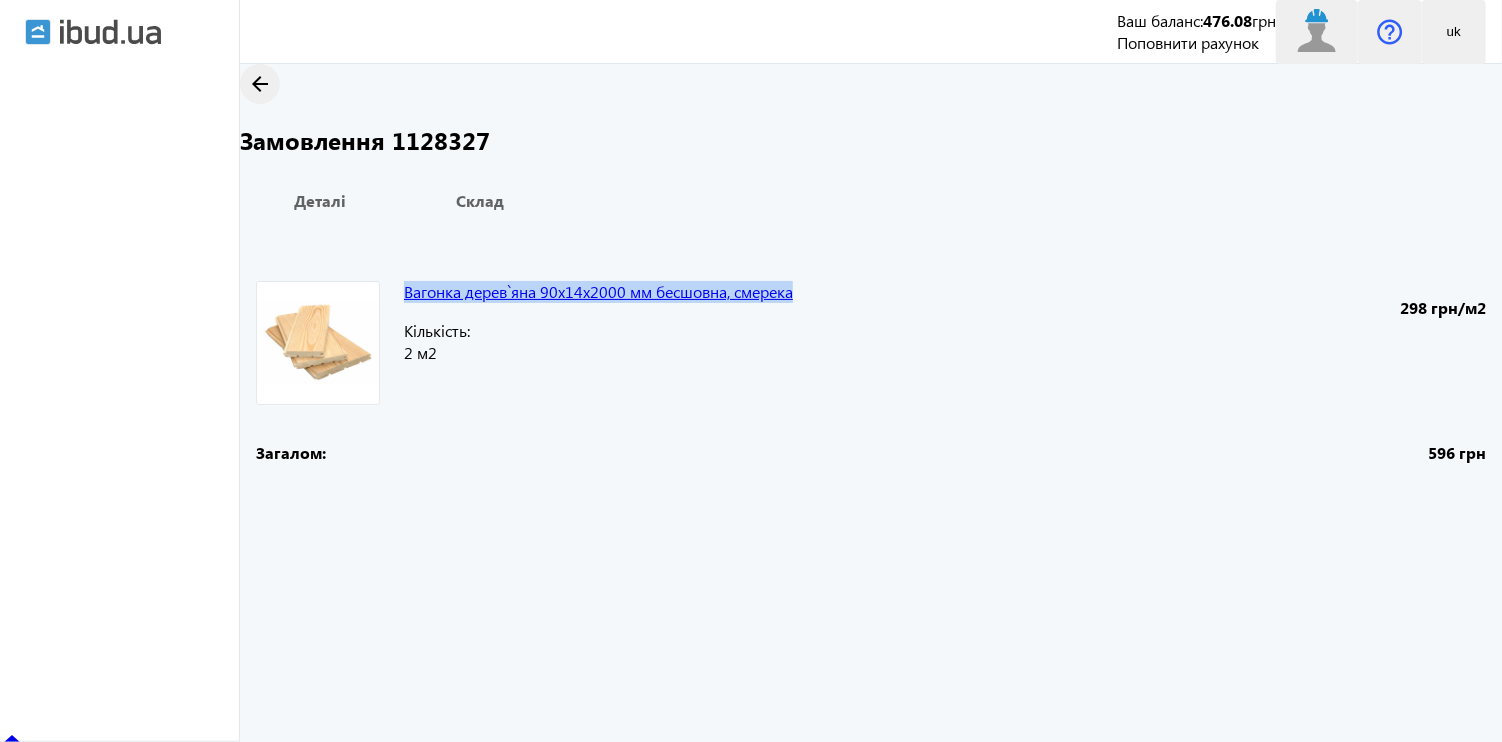 drag, startPoint x: 524, startPoint y: 326, endPoint x: 920, endPoint y: 326, distance: 396 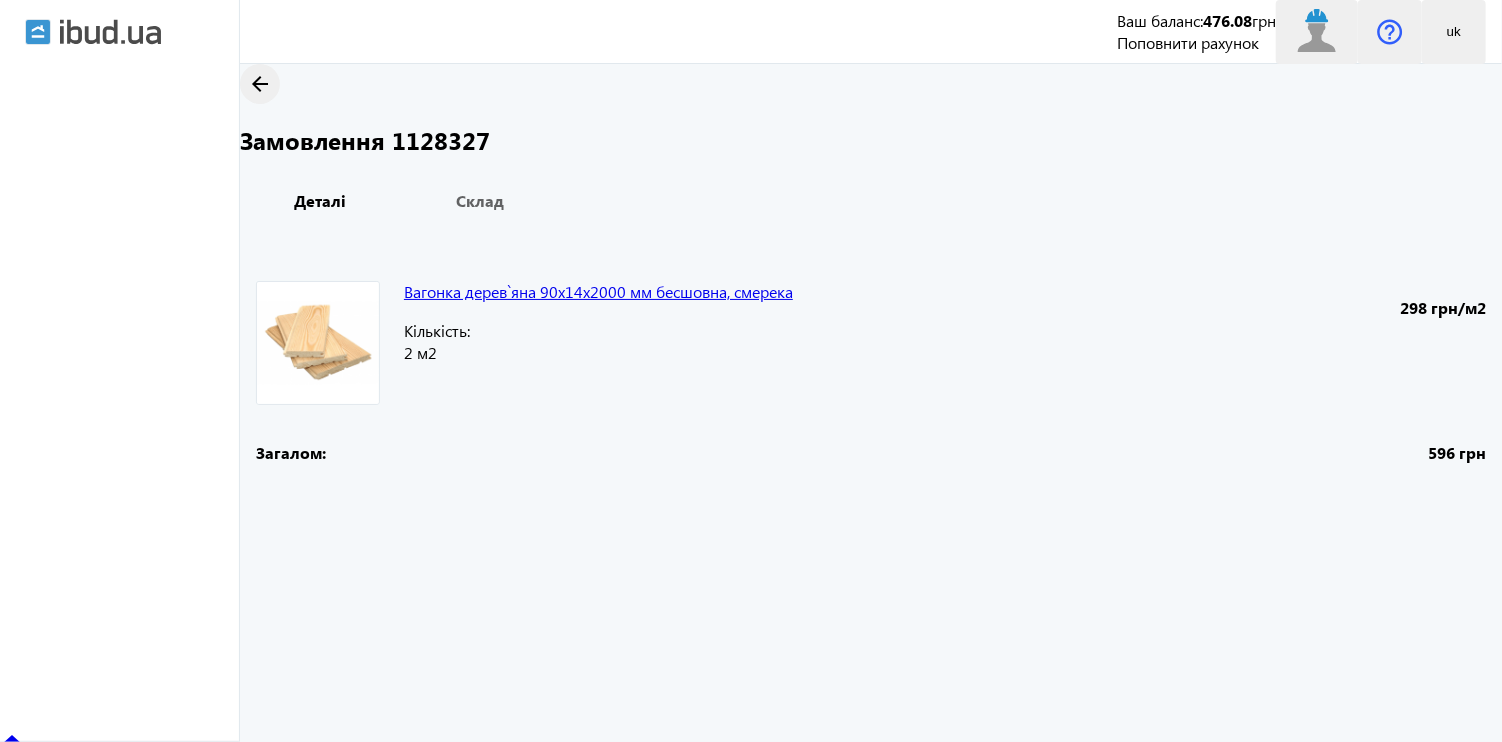 drag, startPoint x: 394, startPoint y: 242, endPoint x: 363, endPoint y: 138, distance: 108.52189 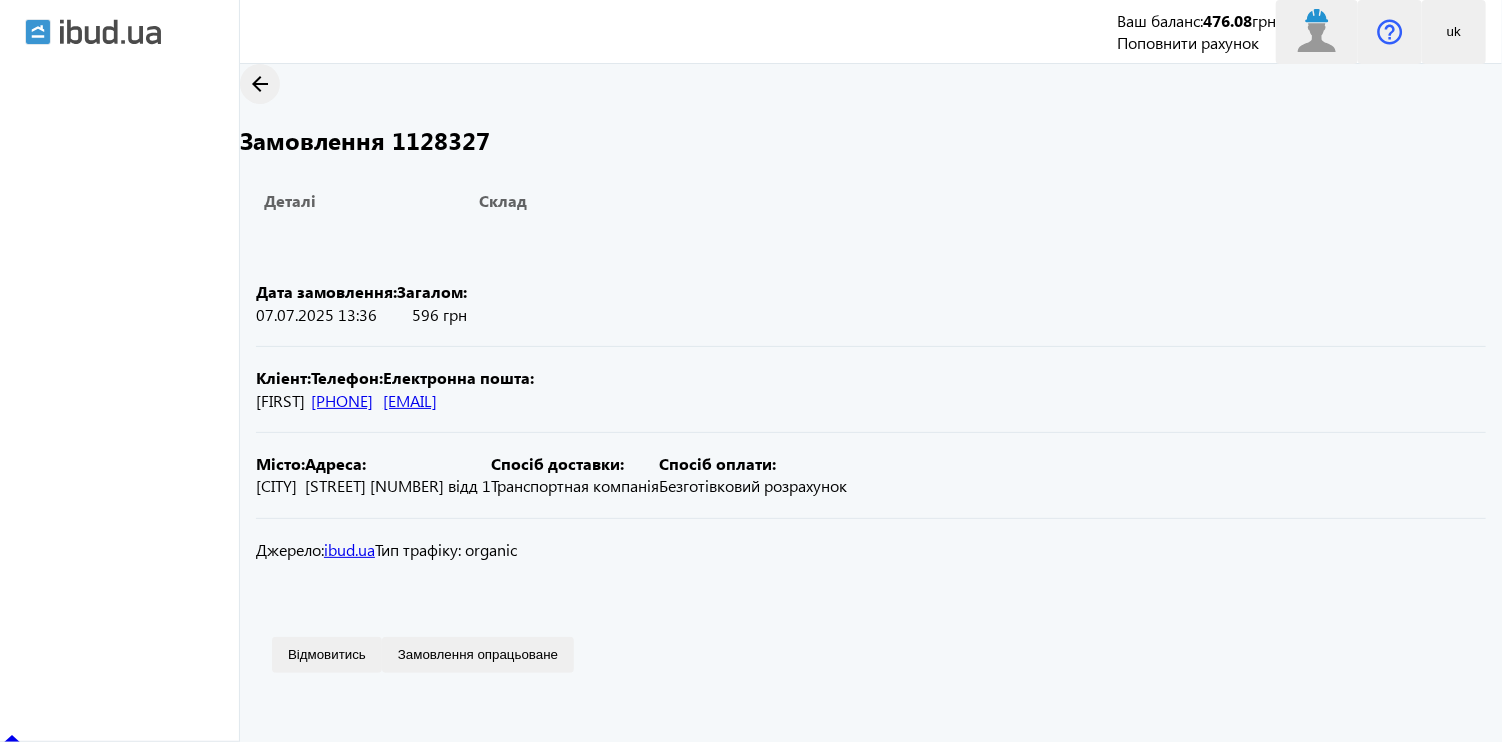click on "arrow_back" at bounding box center [260, 84] 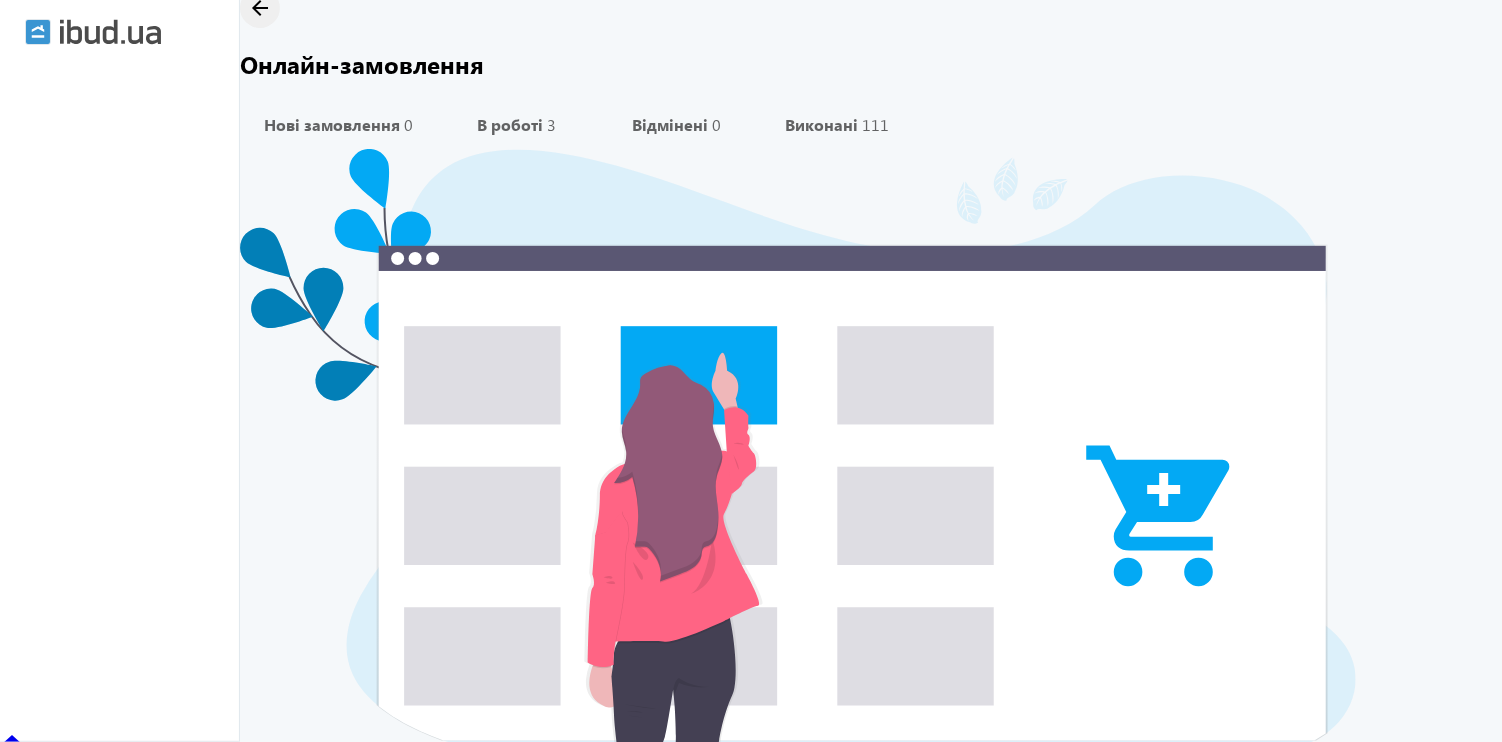 scroll, scrollTop: 146, scrollLeft: 0, axis: vertical 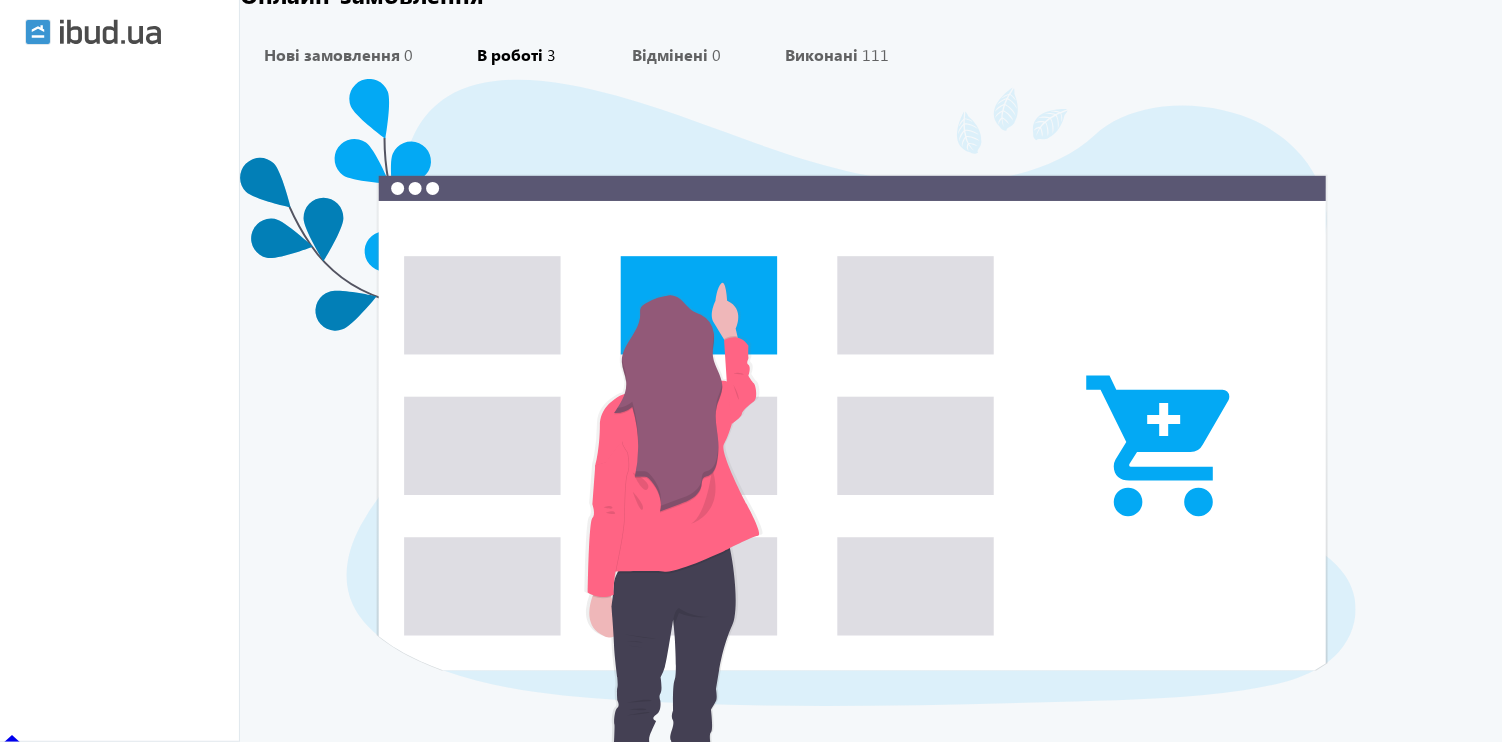 click on "В роботі" at bounding box center (511, 55) 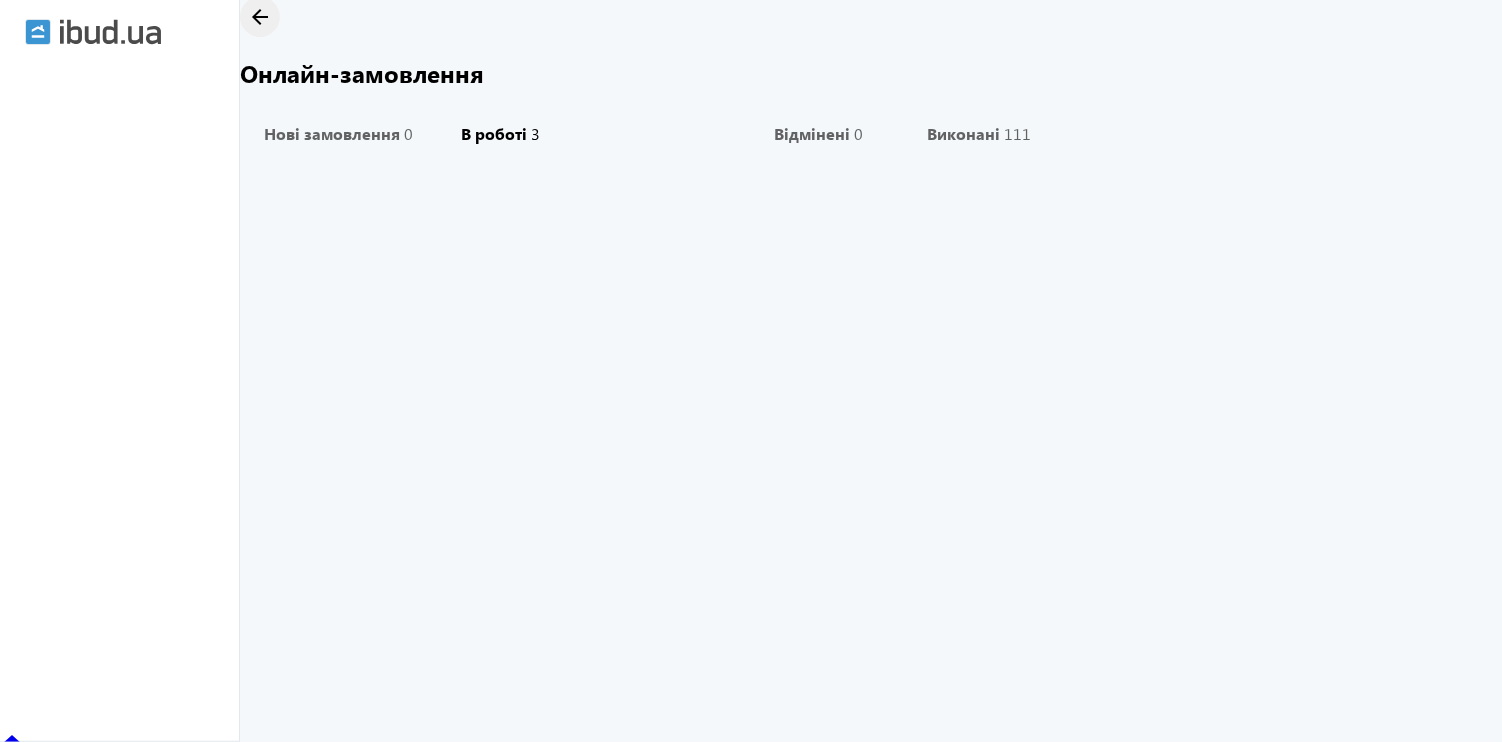 scroll, scrollTop: 0, scrollLeft: 0, axis: both 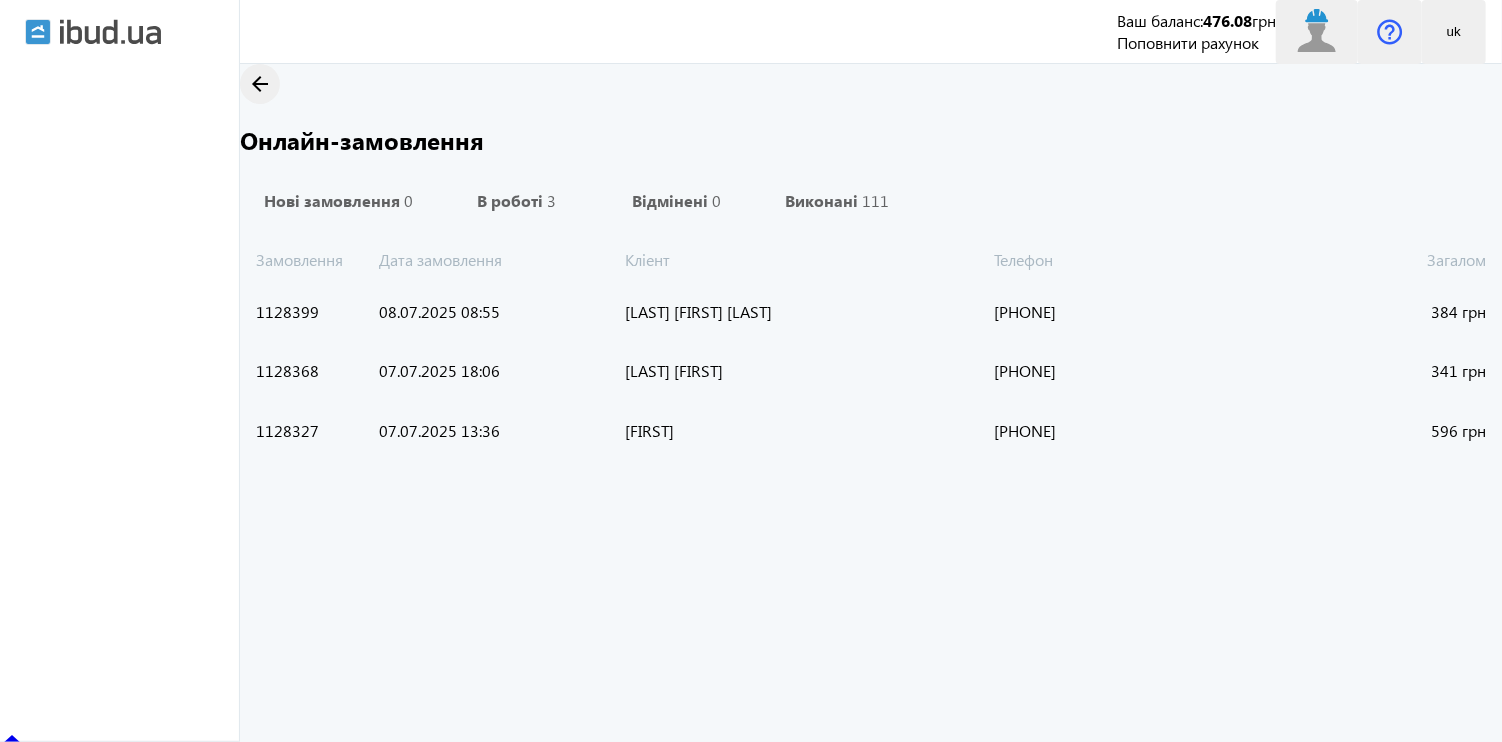 click on "1128327 [FIRST] Загалом 596 грн [DATE] [TIME] [PHONE]" at bounding box center (871, 431) 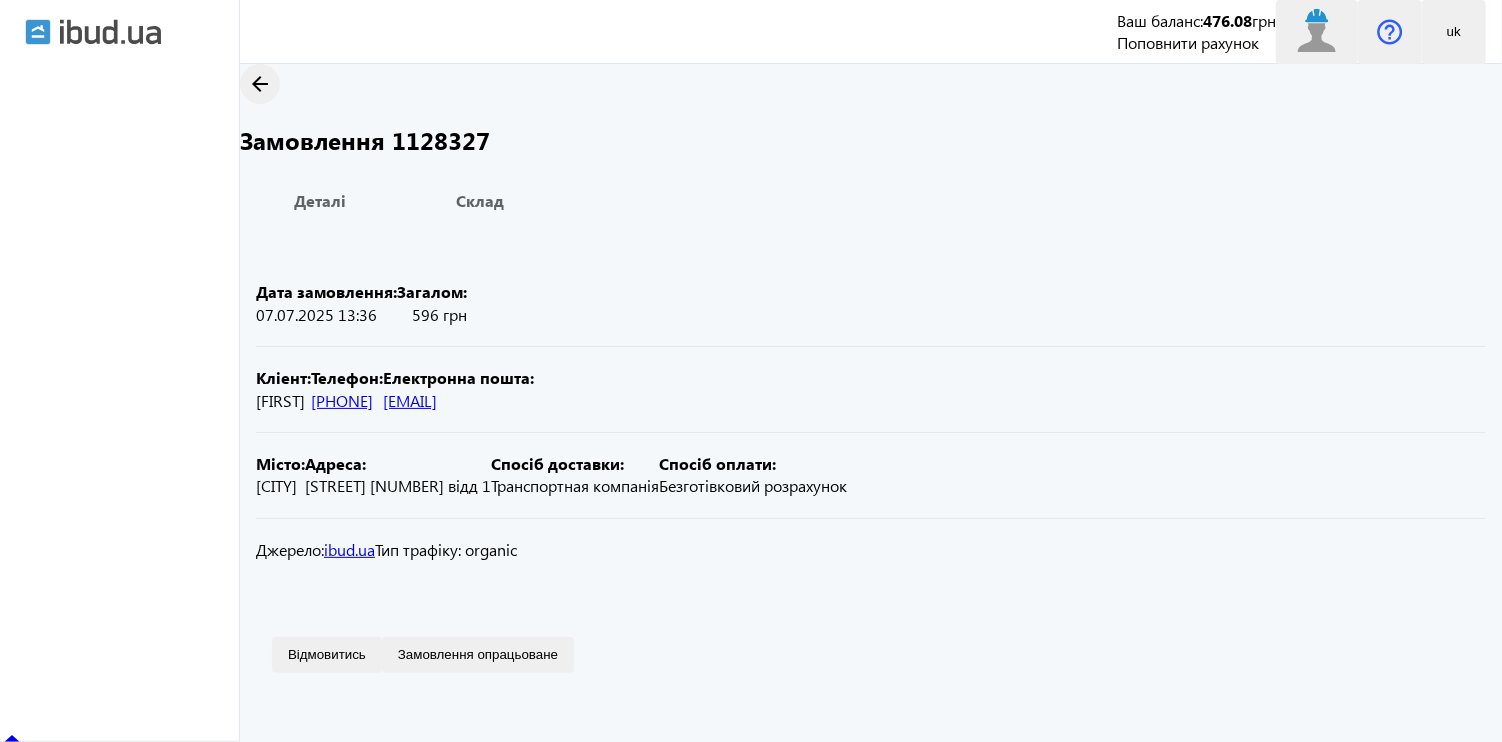 click on "Замовлення опрацьоване" at bounding box center [478, 654] 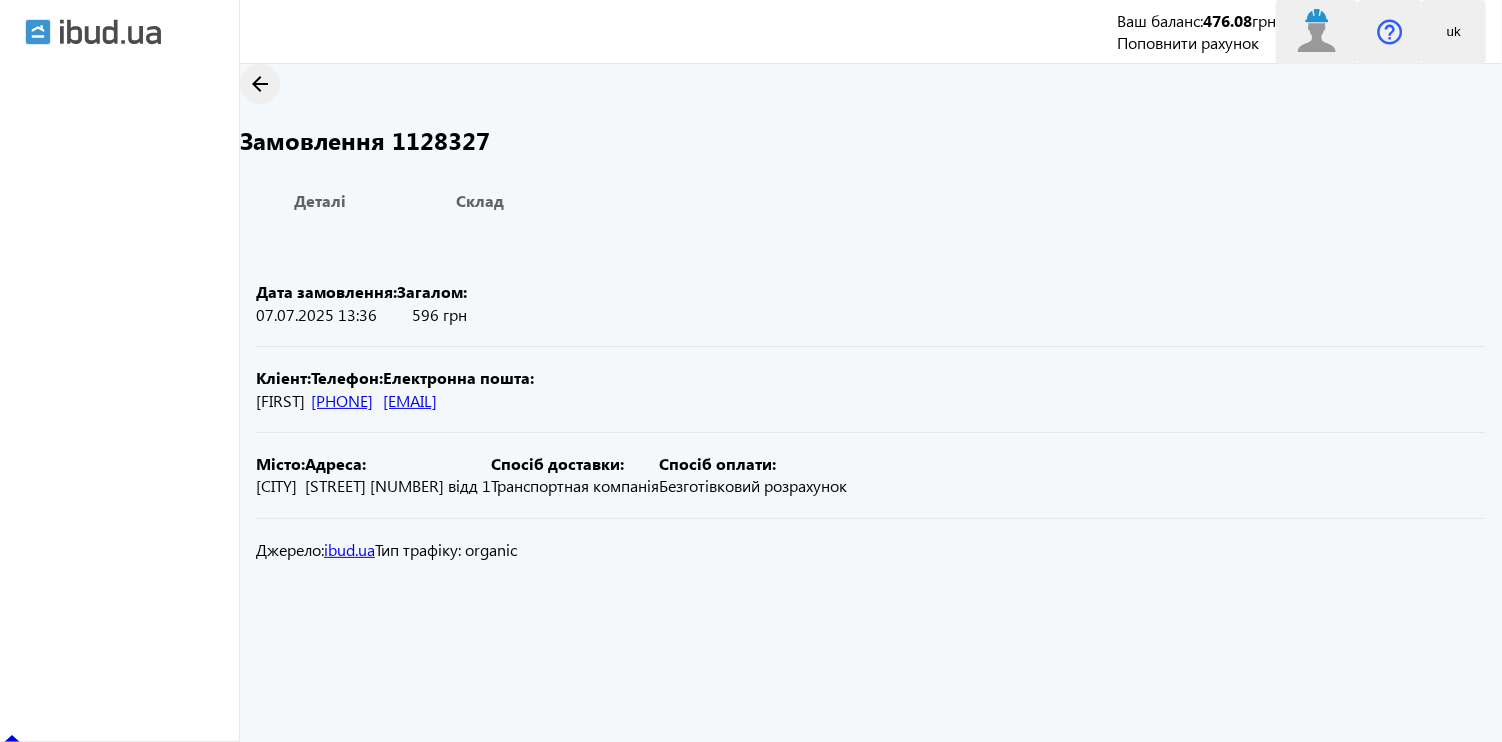 click on "arrow_back" at bounding box center (260, 84) 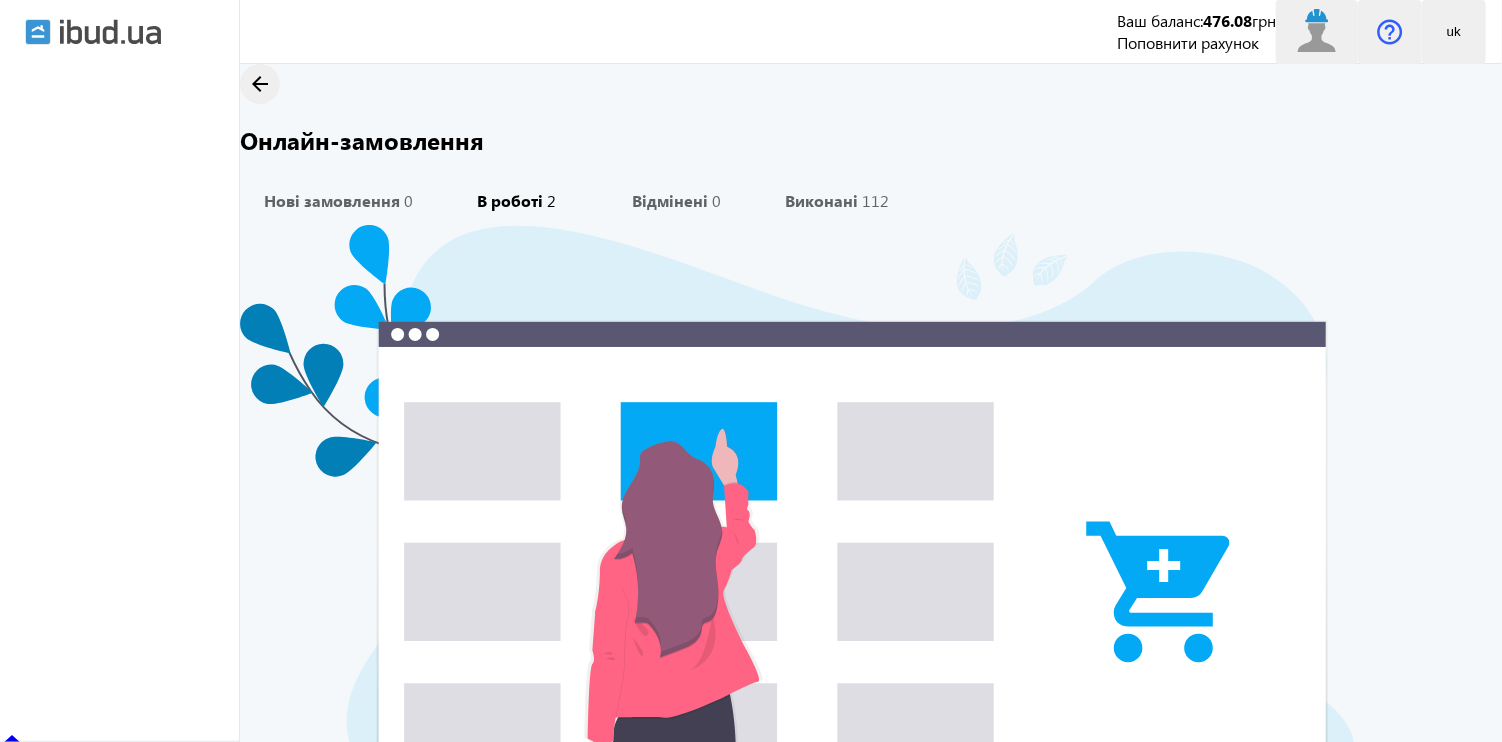 click on "В роботі    2" at bounding box center (517, 201) 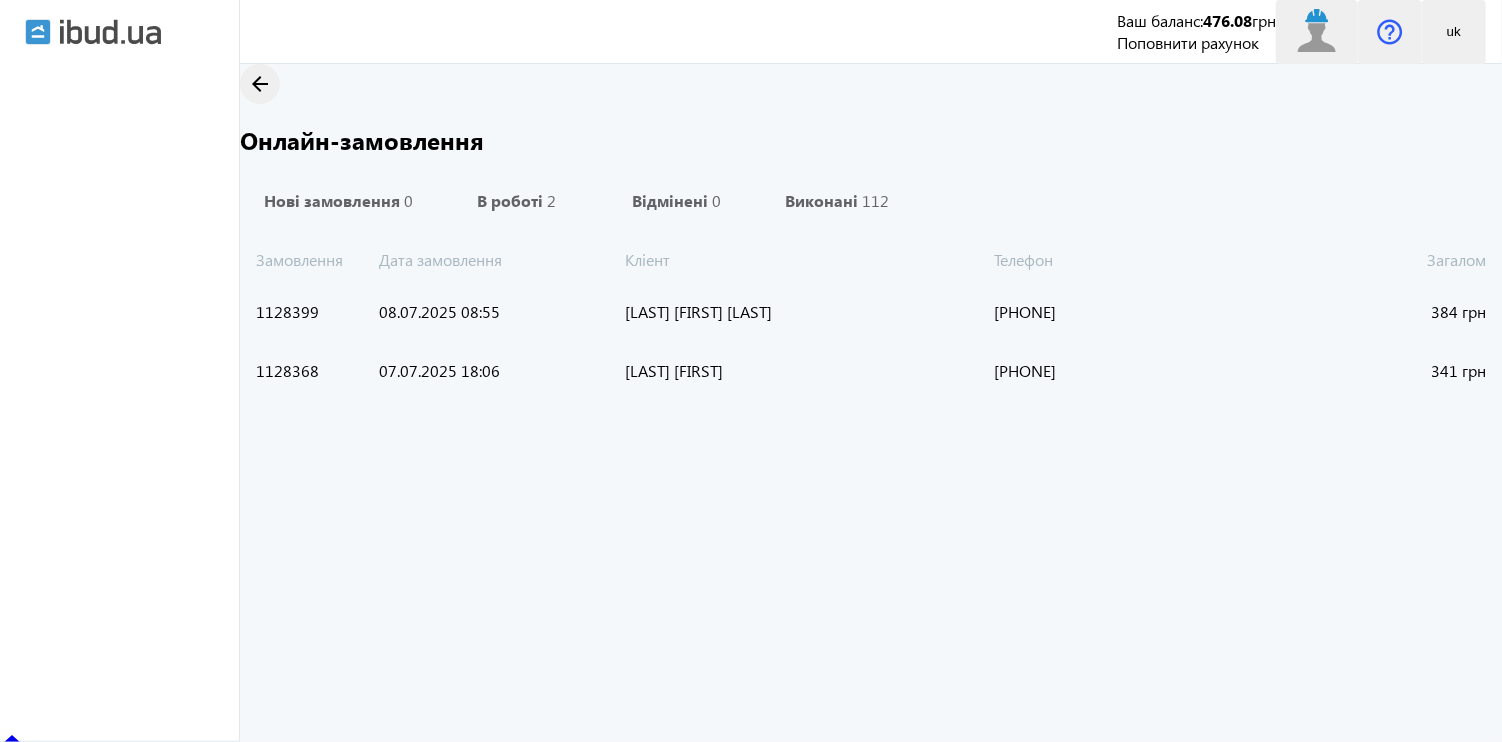 click on "[LAST] [FIRST]" at bounding box center [809, 312] 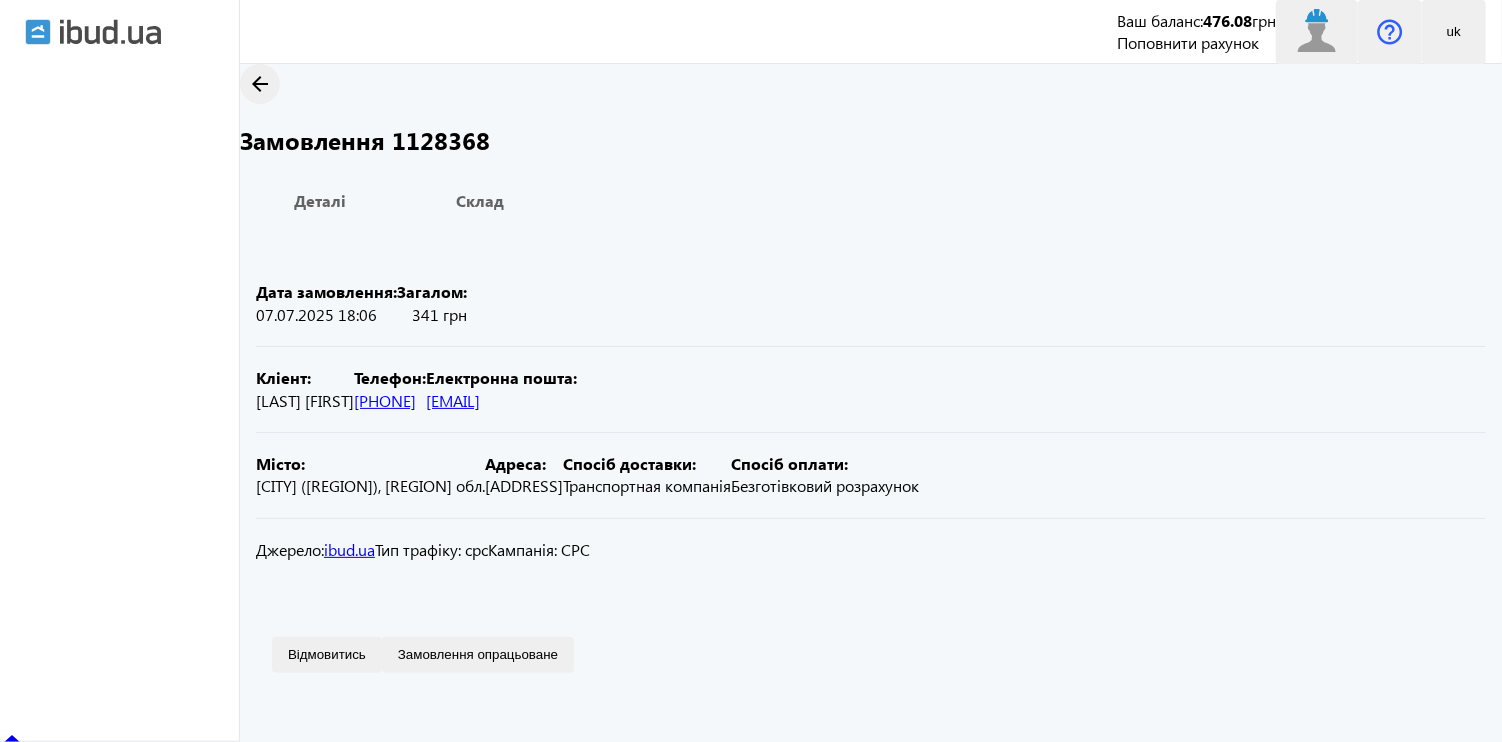 drag, startPoint x: 517, startPoint y: 500, endPoint x: 367, endPoint y: 504, distance: 150.05333 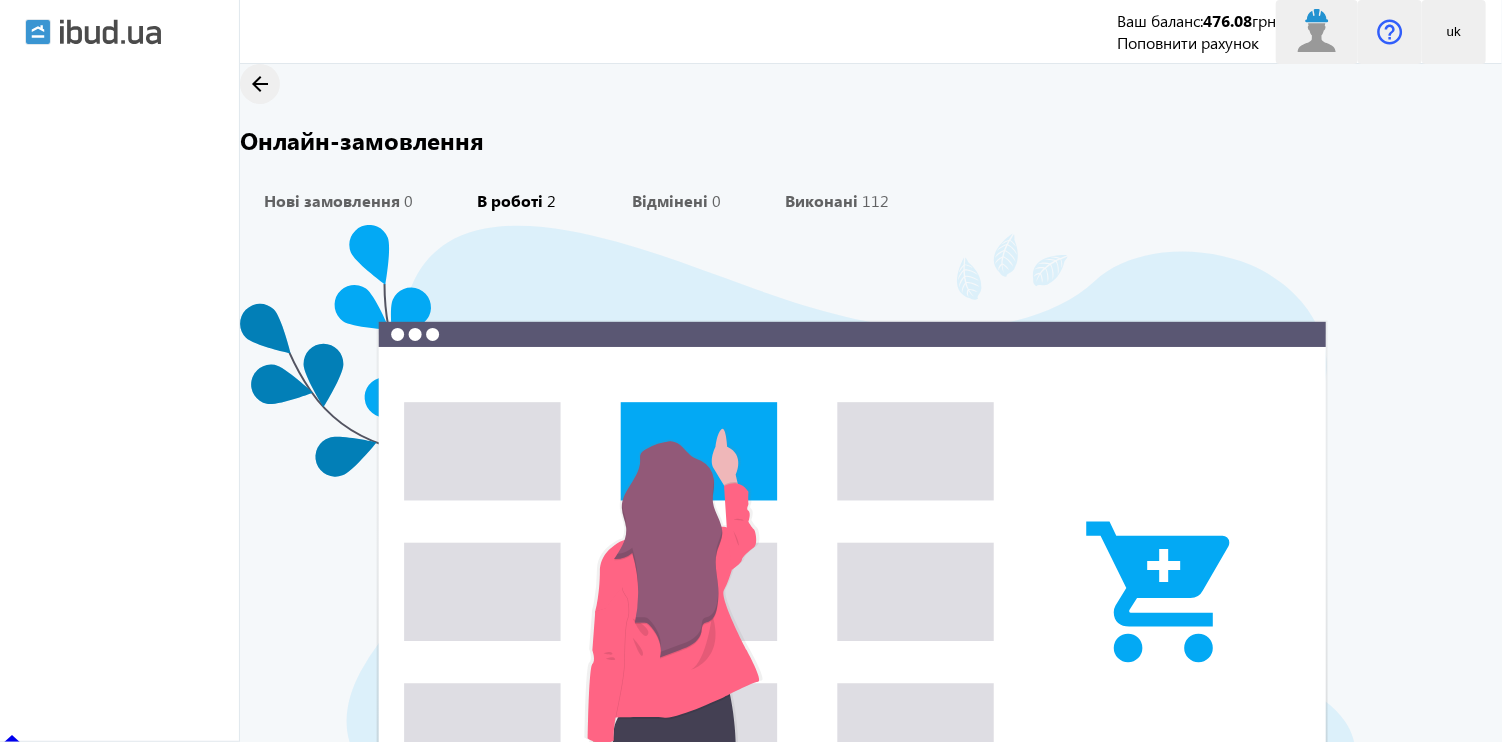 click on "В роботі" at bounding box center (511, 201) 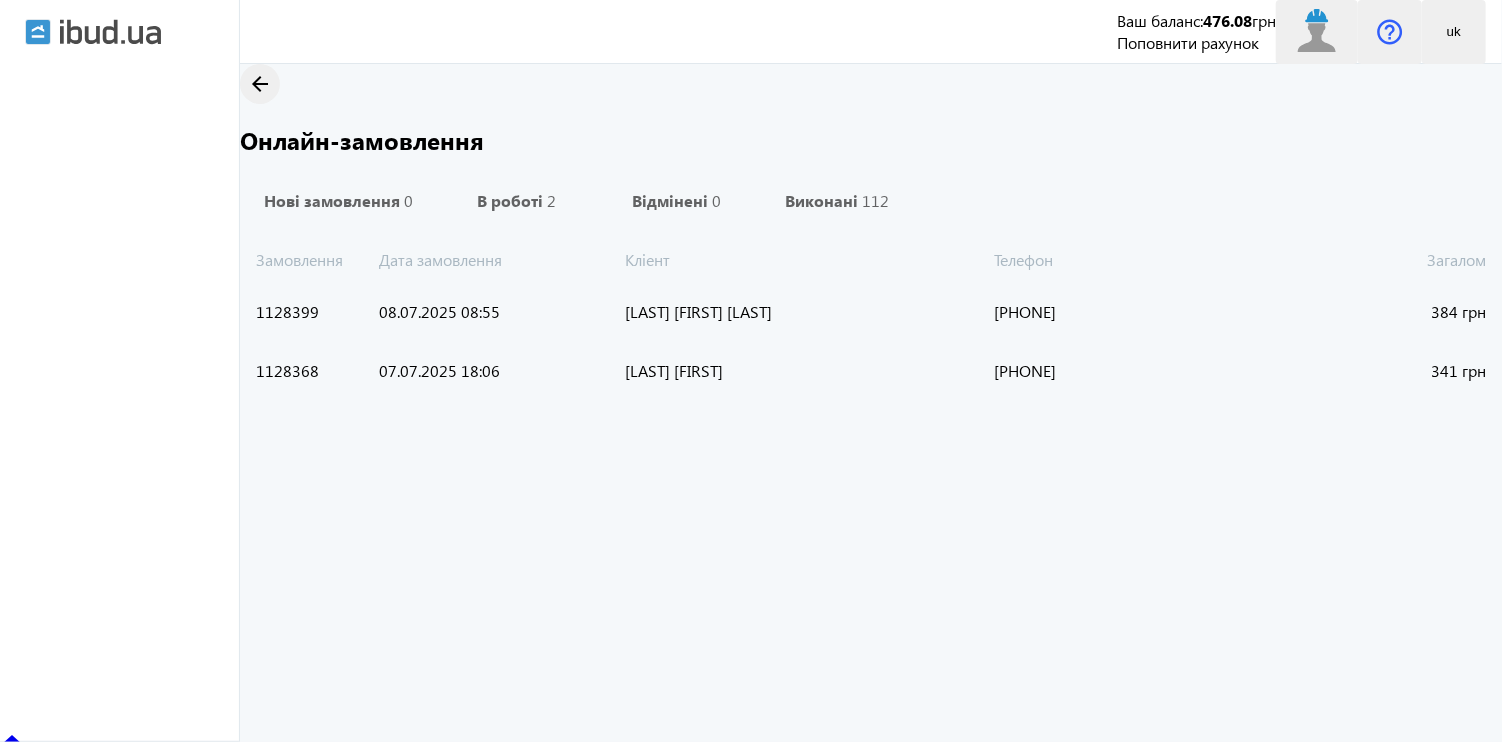 click on "[LAST] [FIRST] [LAST]" at bounding box center [809, 312] 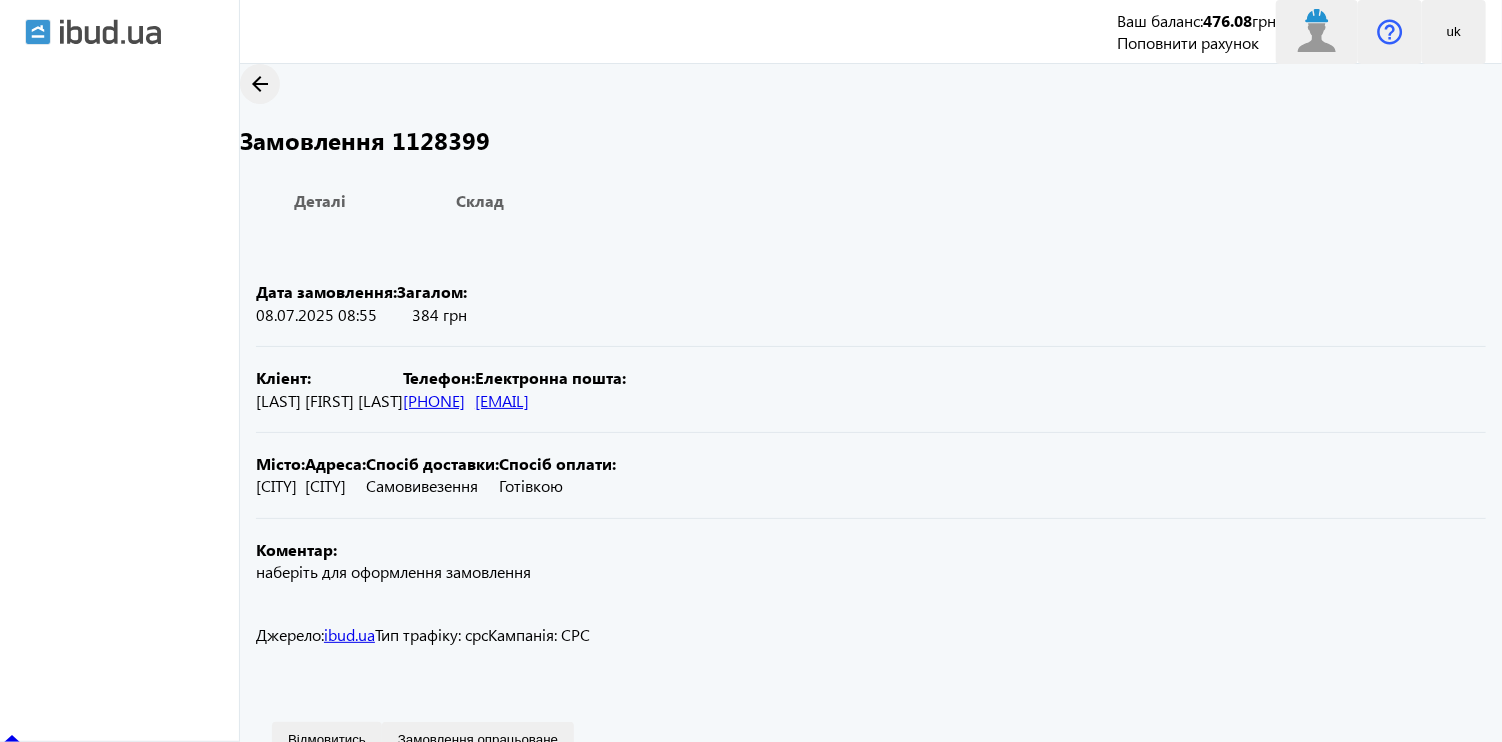 drag, startPoint x: 561, startPoint y: 504, endPoint x: 350, endPoint y: 507, distance: 211.02133 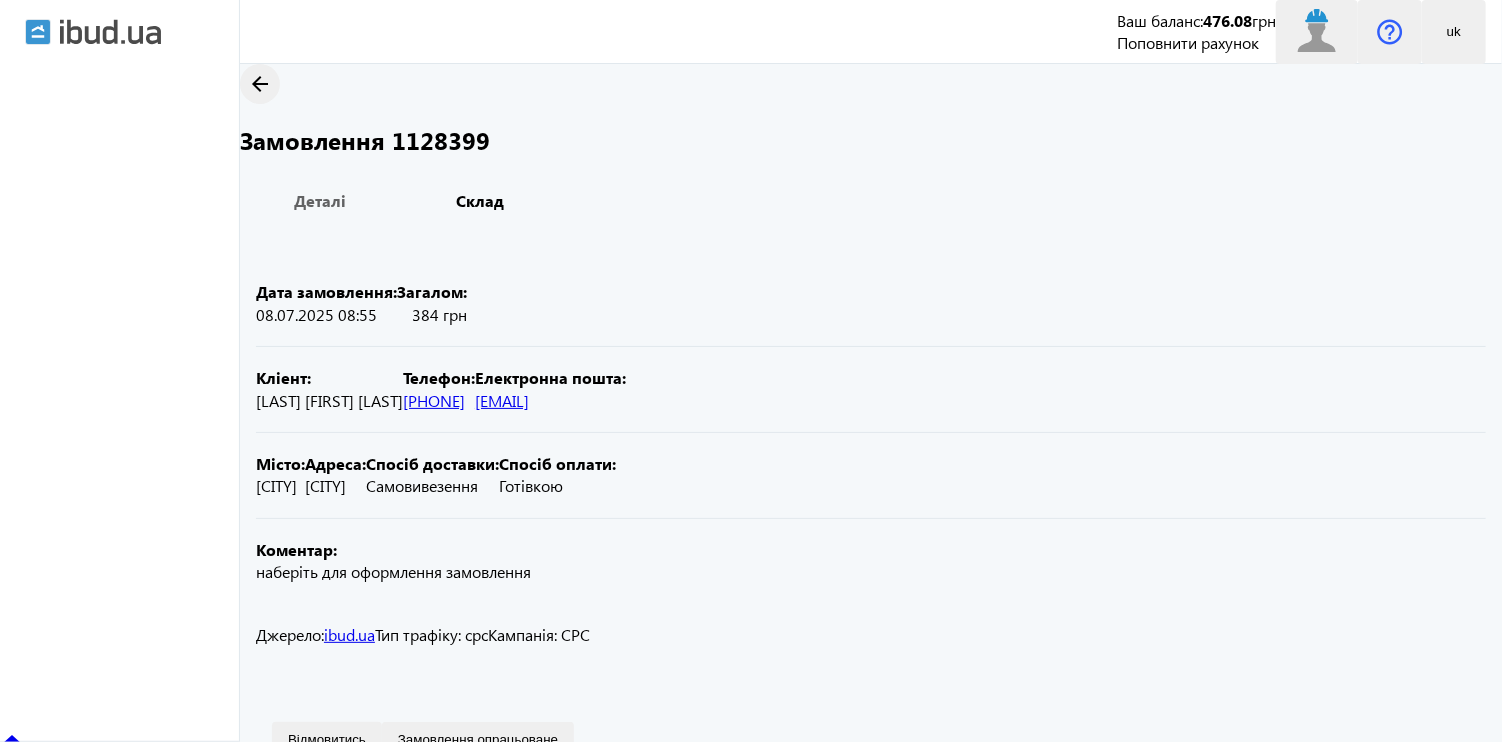 click on "Склад" at bounding box center [480, 201] 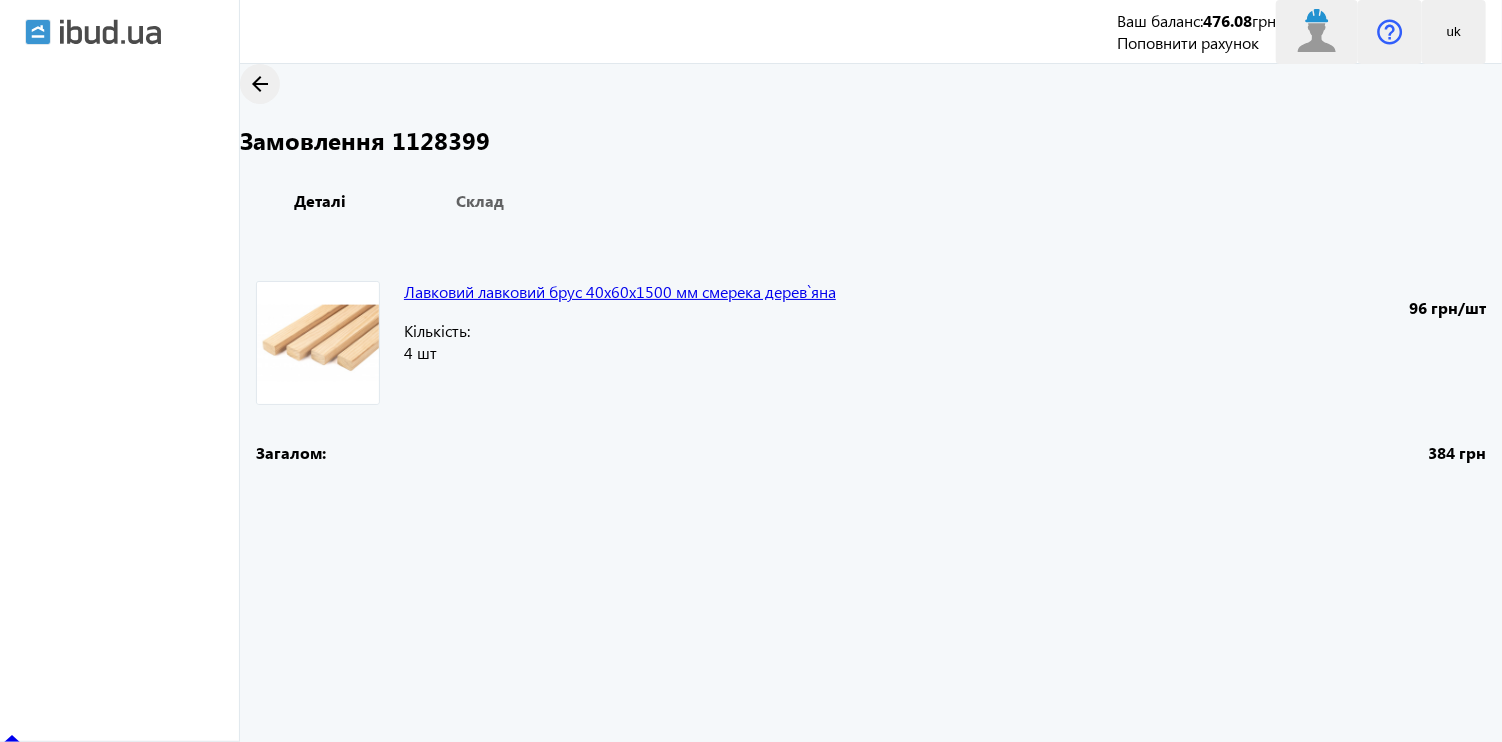 click on "Деталі" at bounding box center (320, 201) 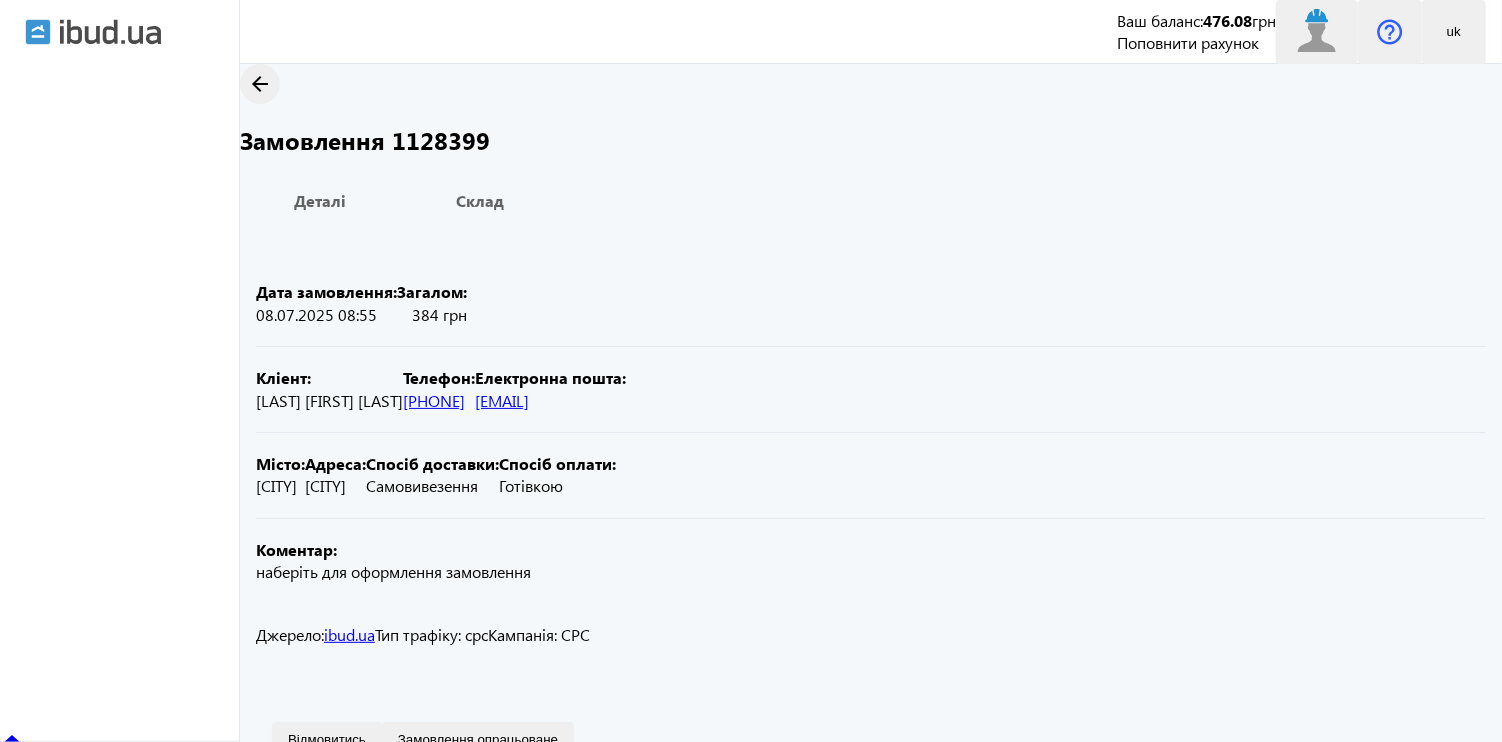 drag, startPoint x: 524, startPoint y: 498, endPoint x: 344, endPoint y: 511, distance: 180.46883 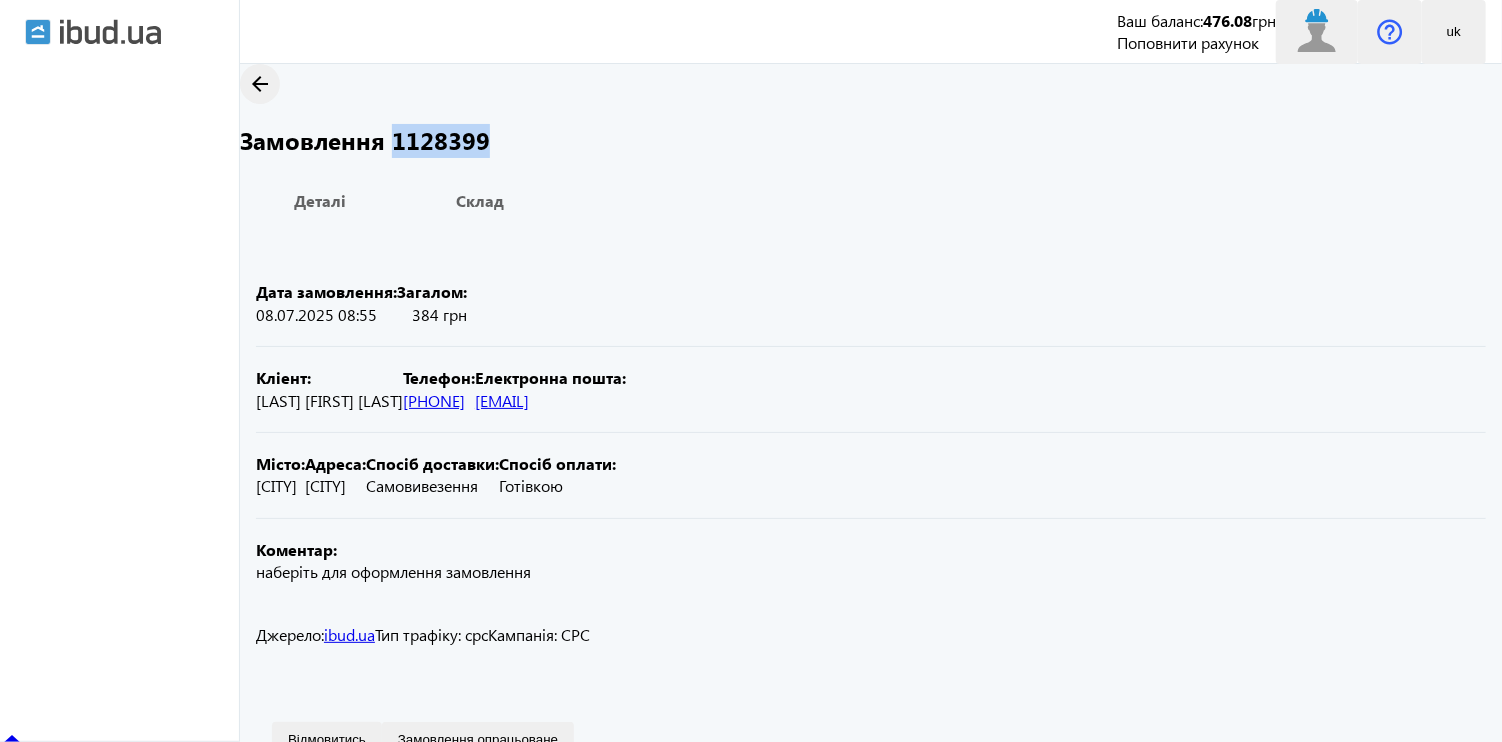 click on "Замовлення 1128399" at bounding box center [871, 141] 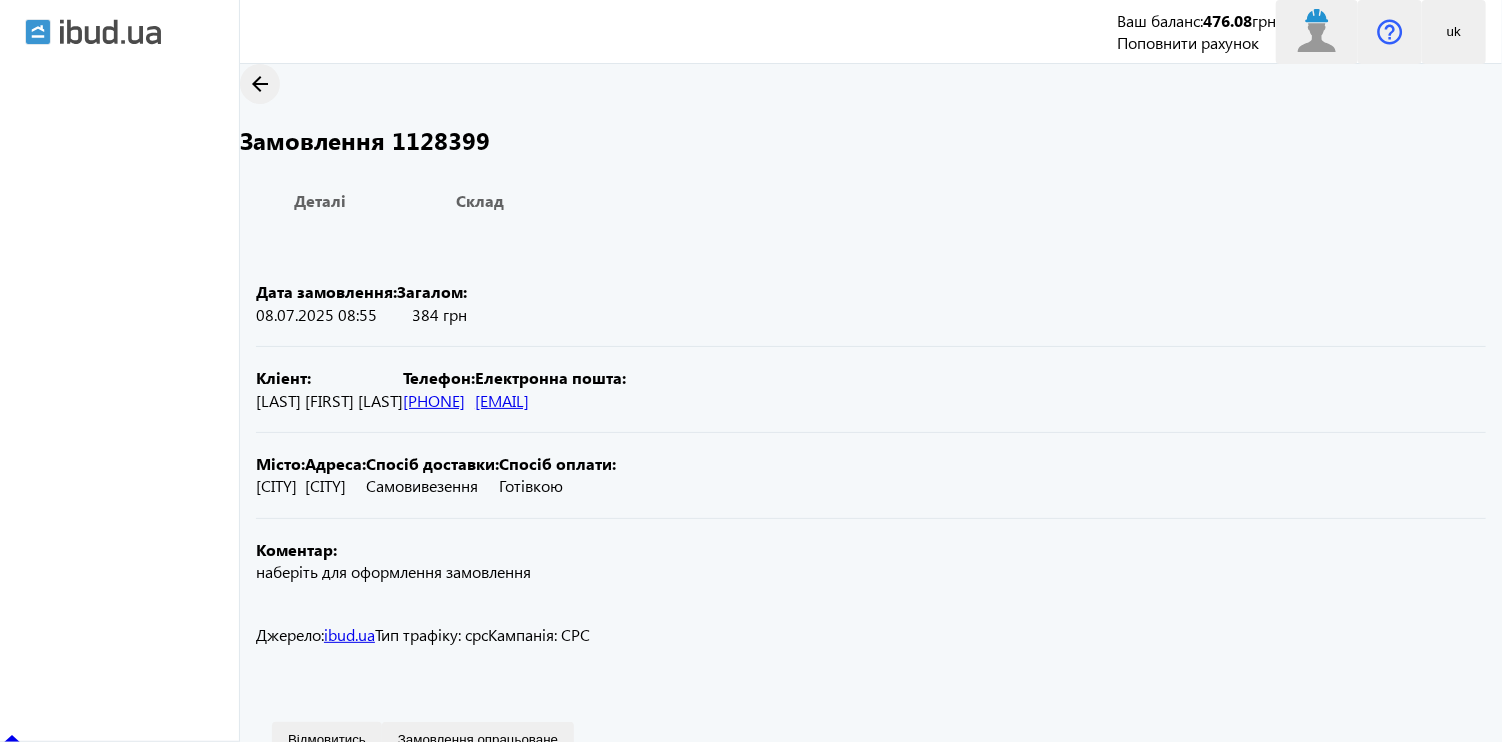 drag, startPoint x: 1236, startPoint y: 485, endPoint x: 858, endPoint y: 359, distance: 398.447 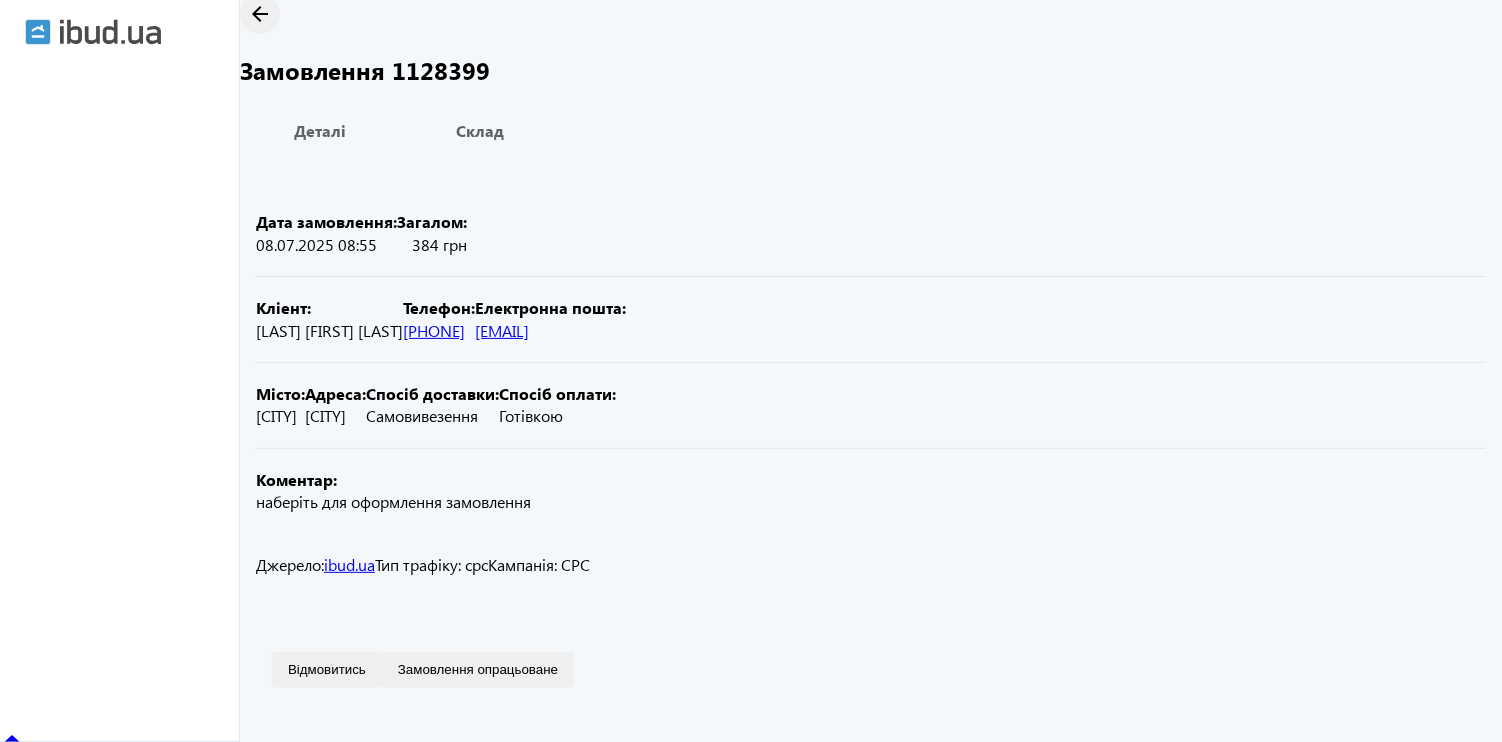 scroll, scrollTop: 200, scrollLeft: 0, axis: vertical 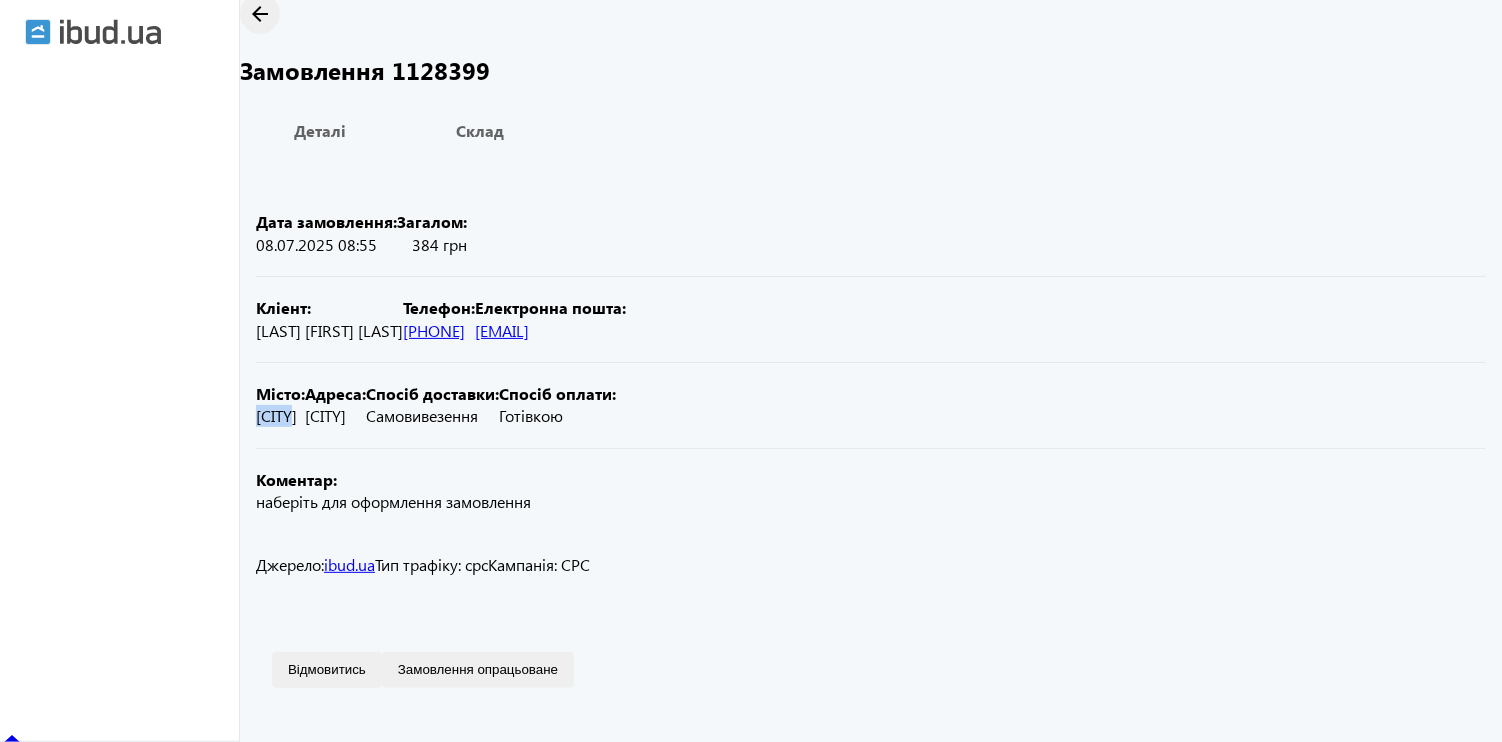 drag, startPoint x: 431, startPoint y: 462, endPoint x: 375, endPoint y: 459, distance: 56.0803 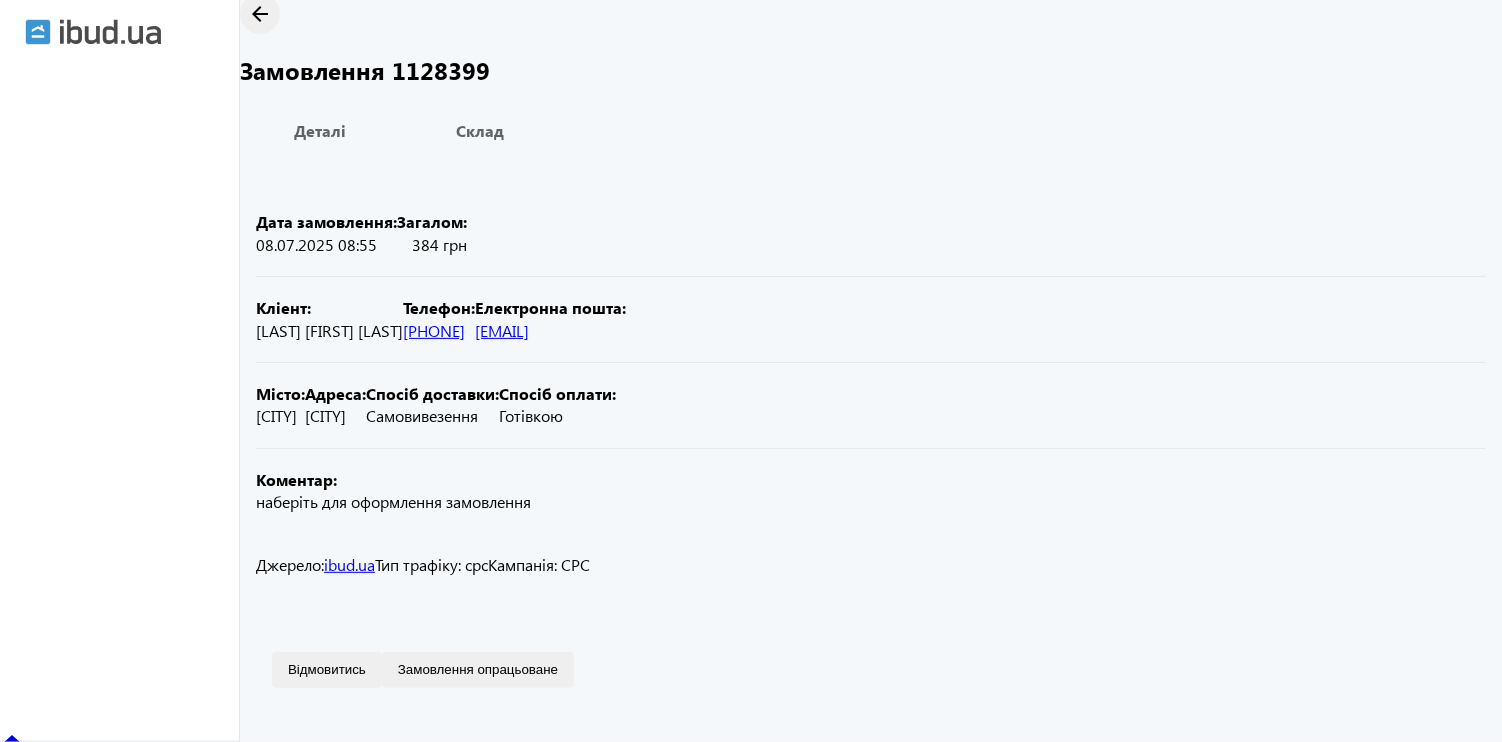 drag, startPoint x: 1264, startPoint y: 325, endPoint x: 1240, endPoint y: 327, distance: 24.083189 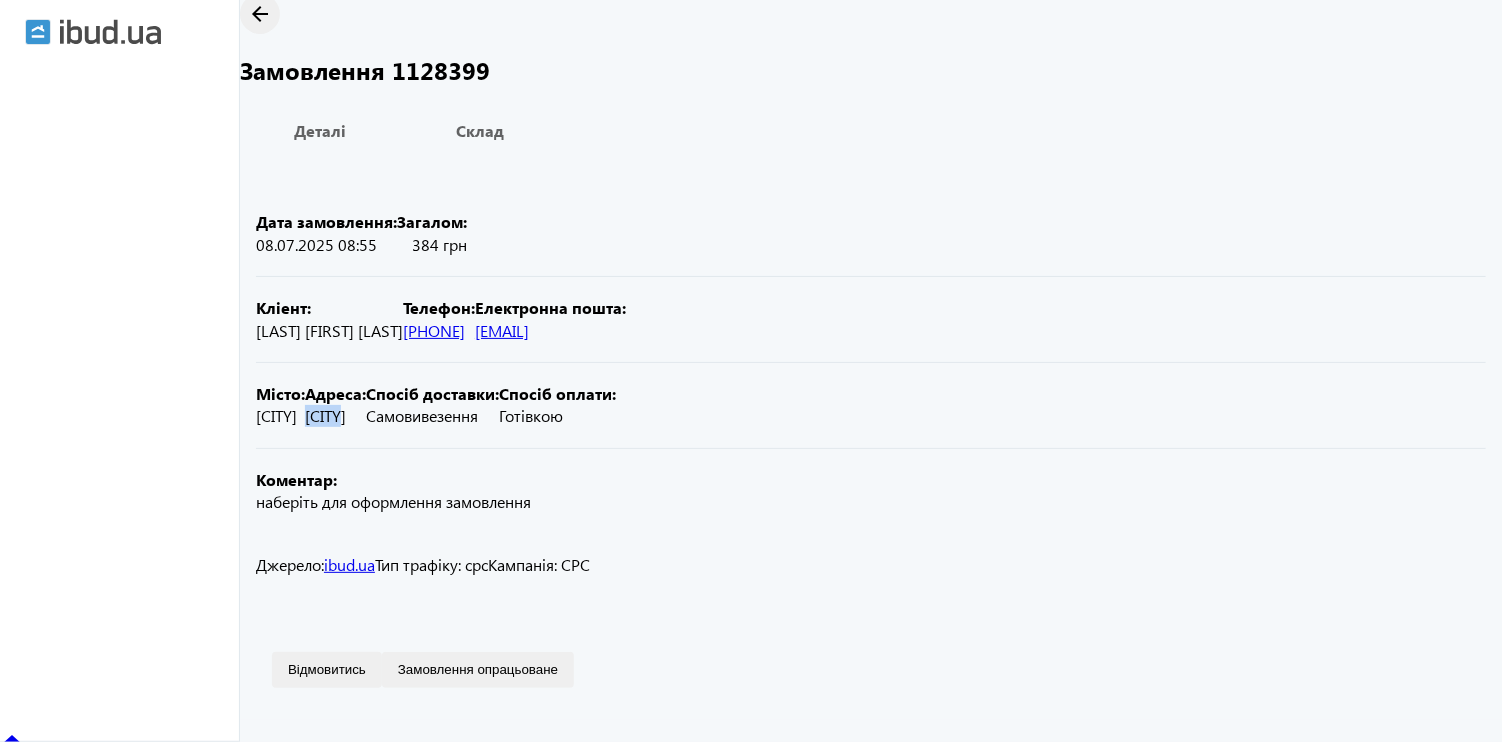 drag, startPoint x: 406, startPoint y: 513, endPoint x: 372, endPoint y: 523, distance: 35.44009 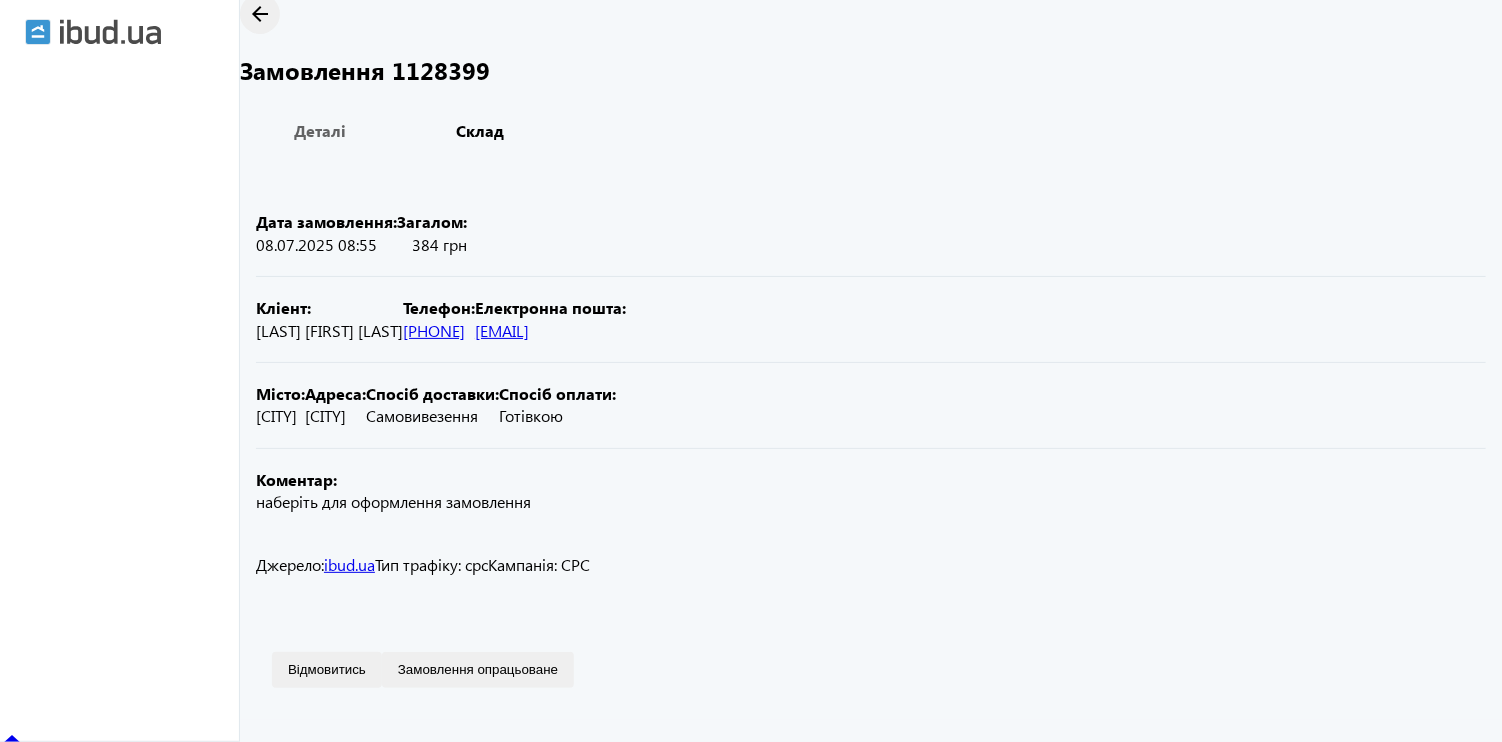 click on "Склад" at bounding box center (480, 131) 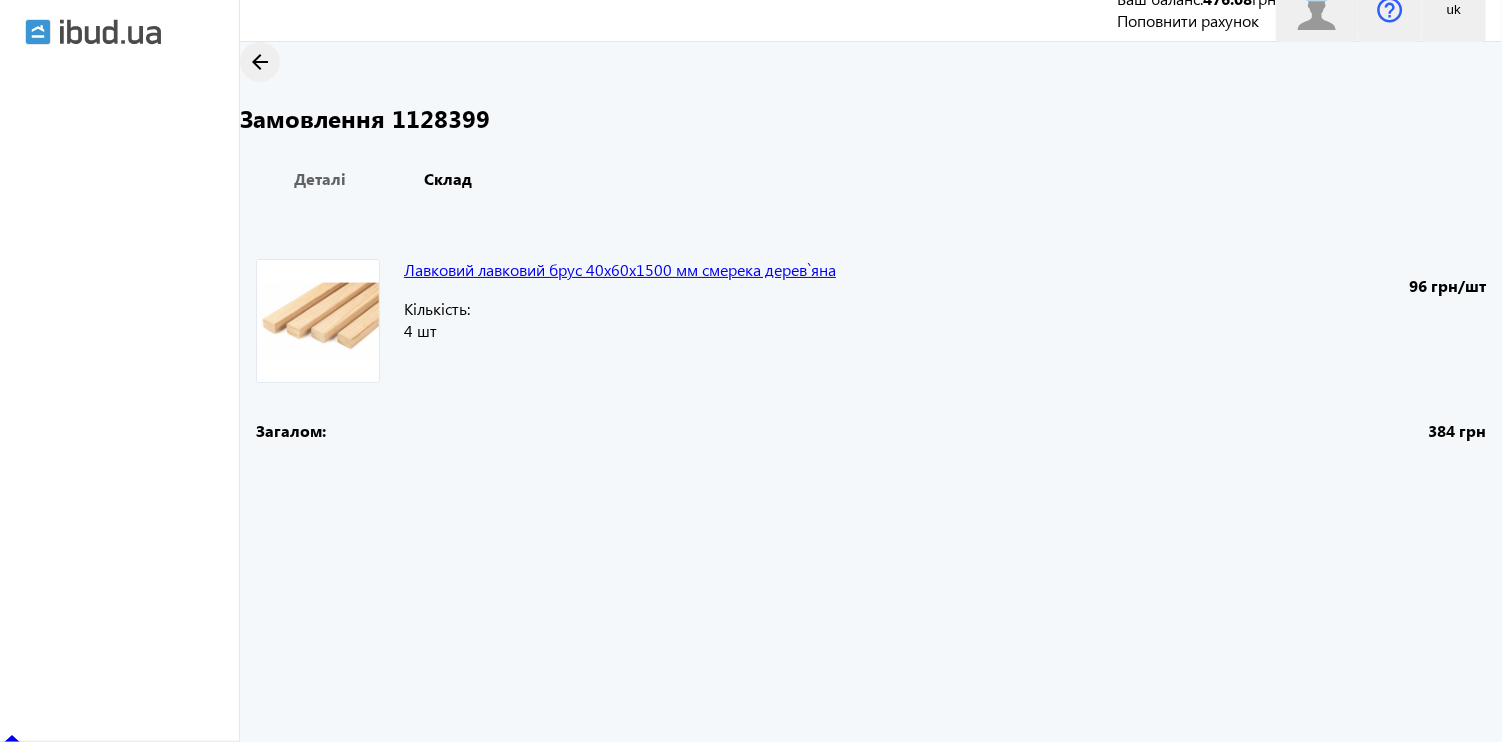 scroll, scrollTop: 0, scrollLeft: 0, axis: both 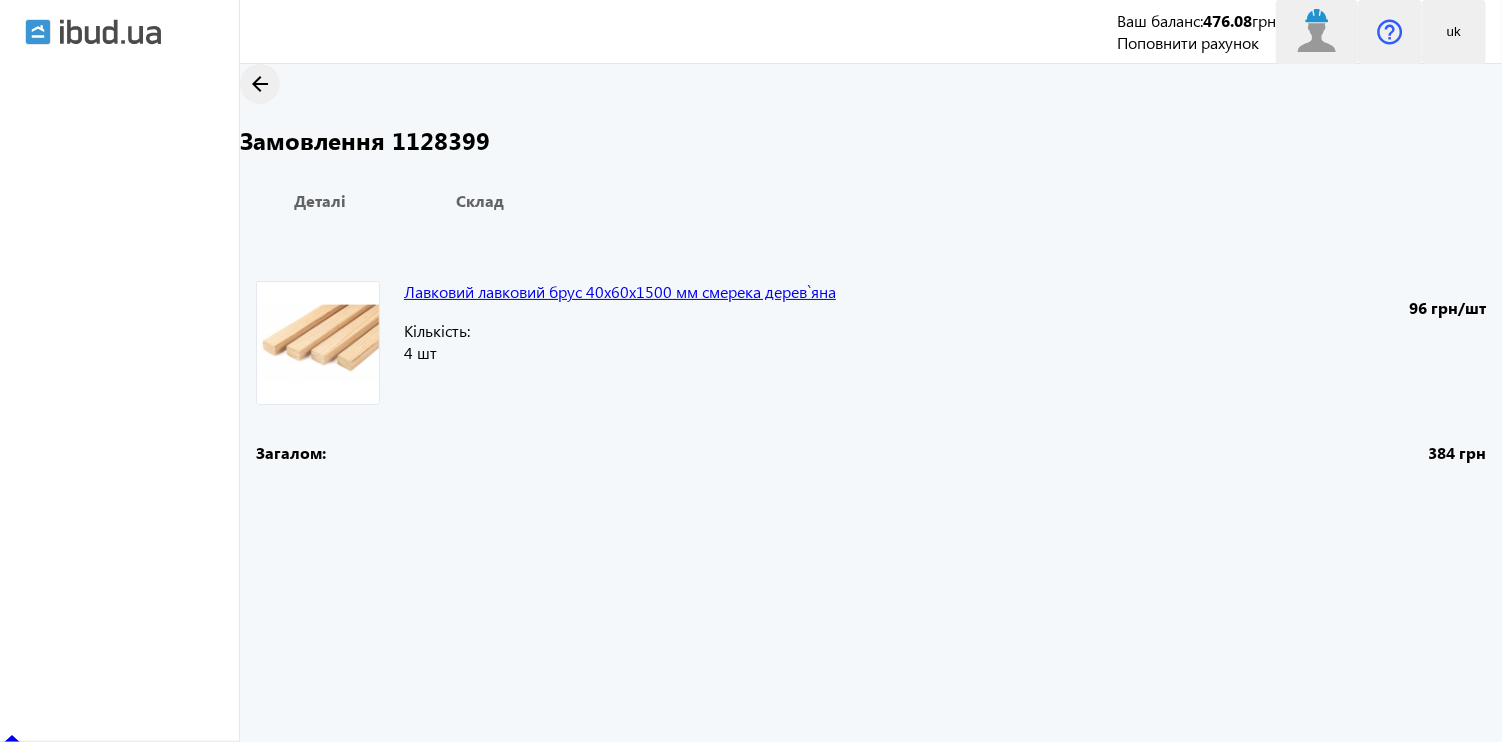 click on "arrow_back Замовлення 1128399 Деталі Склад Лавковий лавковий брус 40x60x1500 мм смерека дерев`яна   96 грн/шт  Кількість: 4 шт Загалом: 384 грн" at bounding box center [871, 403] 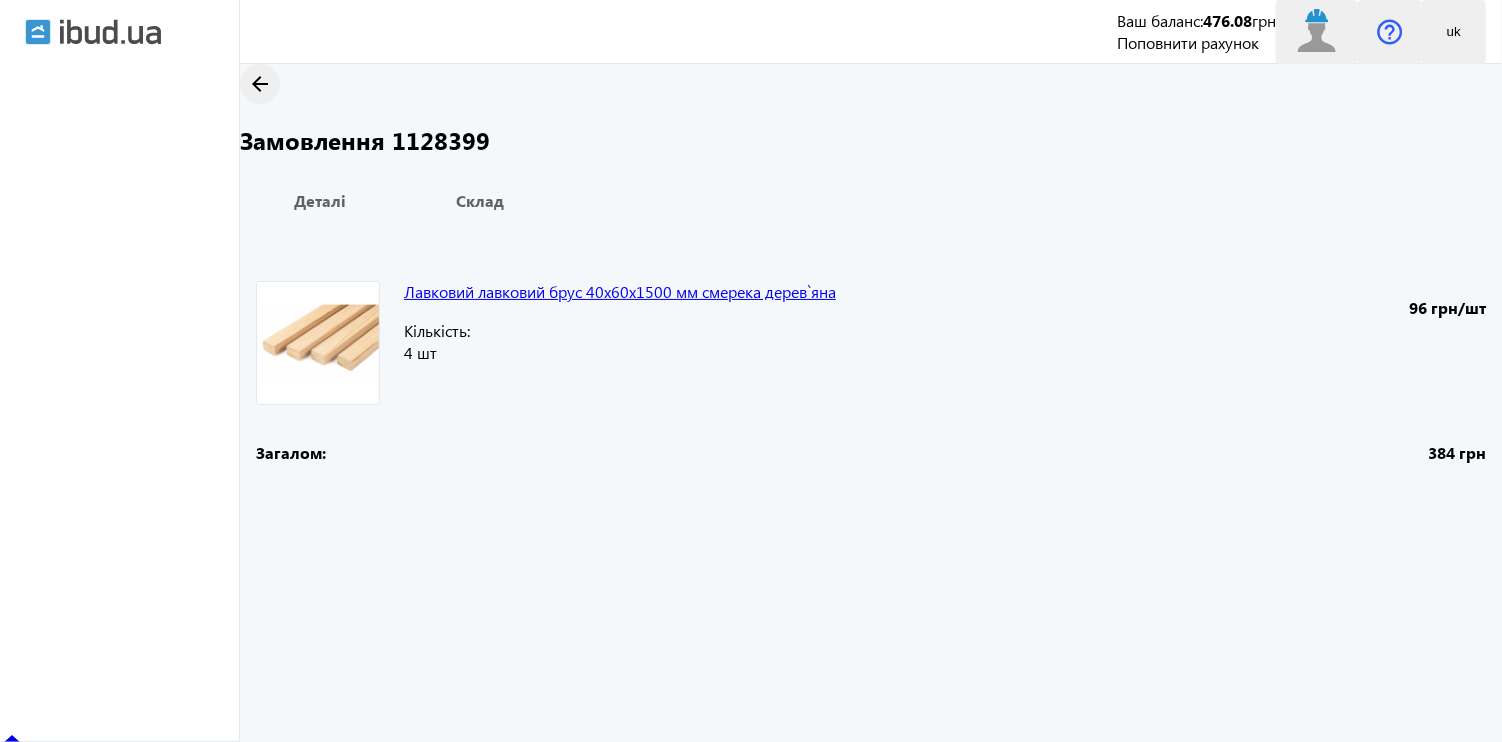 click on "arrow_back" at bounding box center [260, 84] 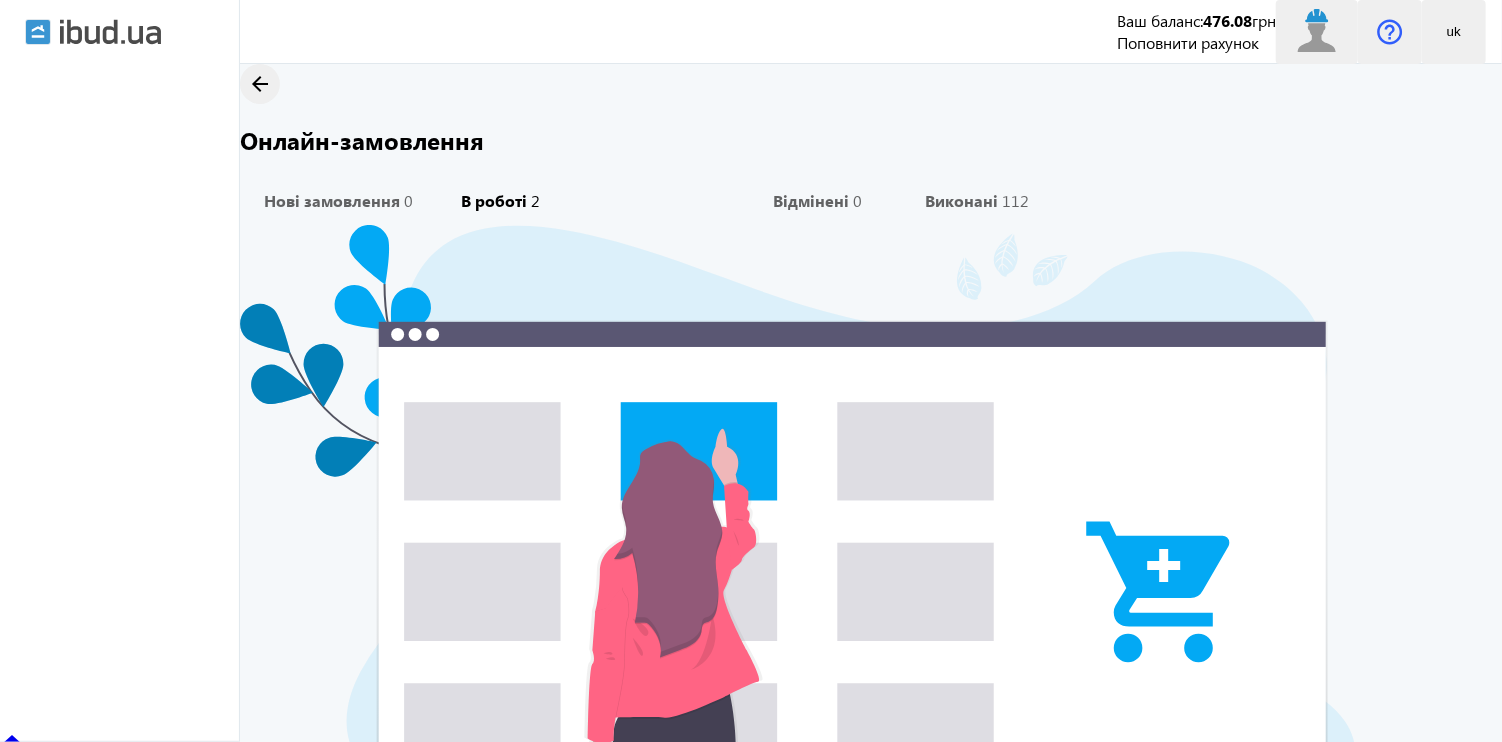 click on "2" at bounding box center [535, 201] 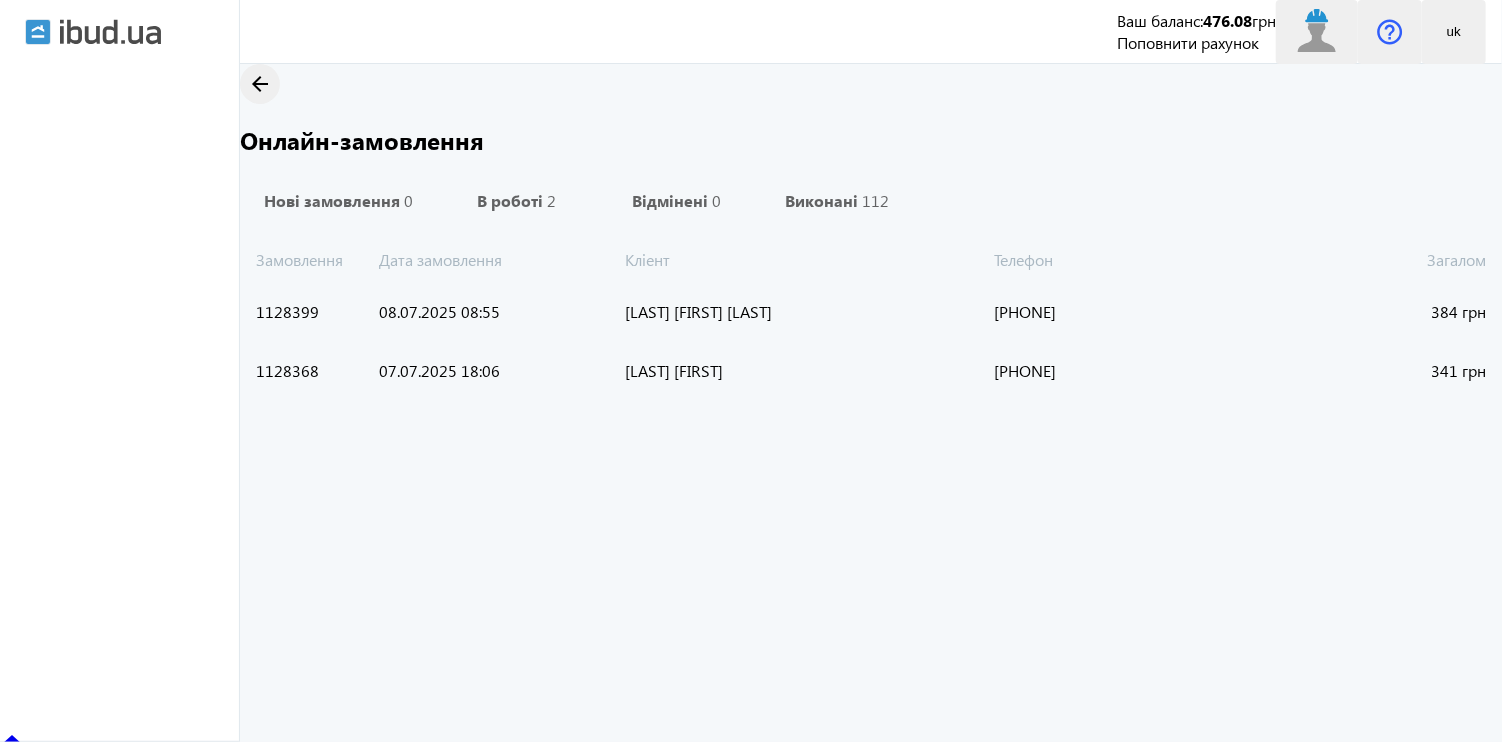 click on "[LAST] [FIRST] [LAST]" at bounding box center [809, 312] 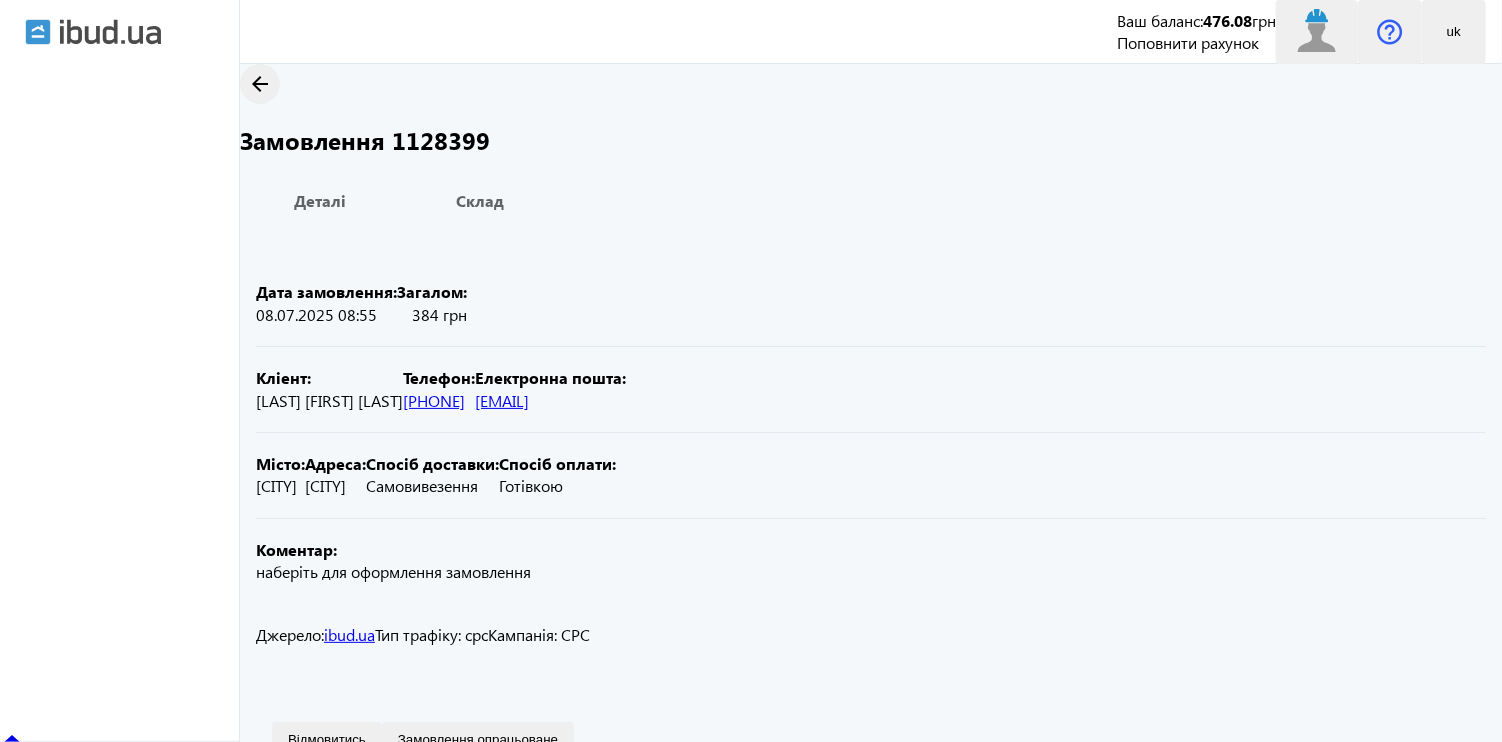 click on "Замовлення опрацьоване" at bounding box center (478, 739) 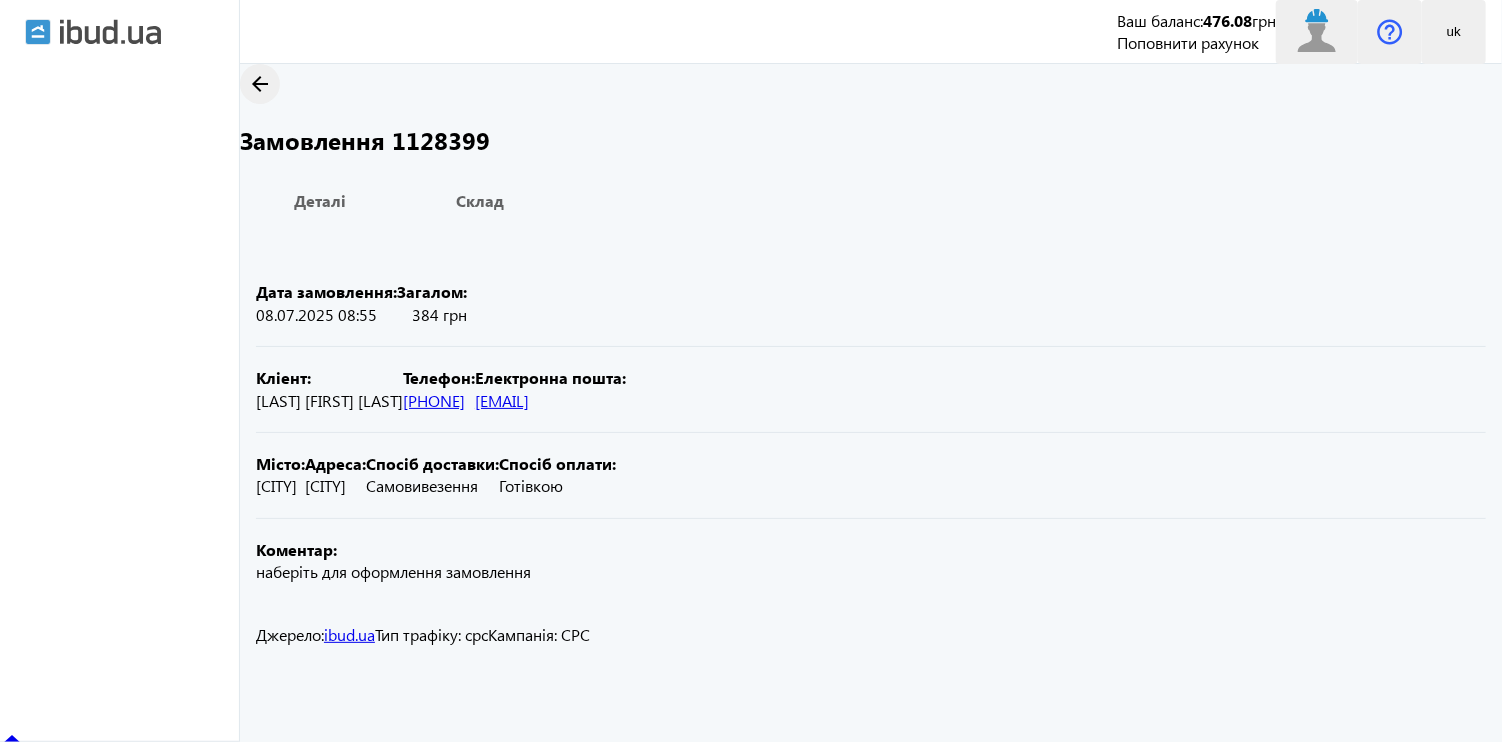 click on "arrow_back" at bounding box center [260, 84] 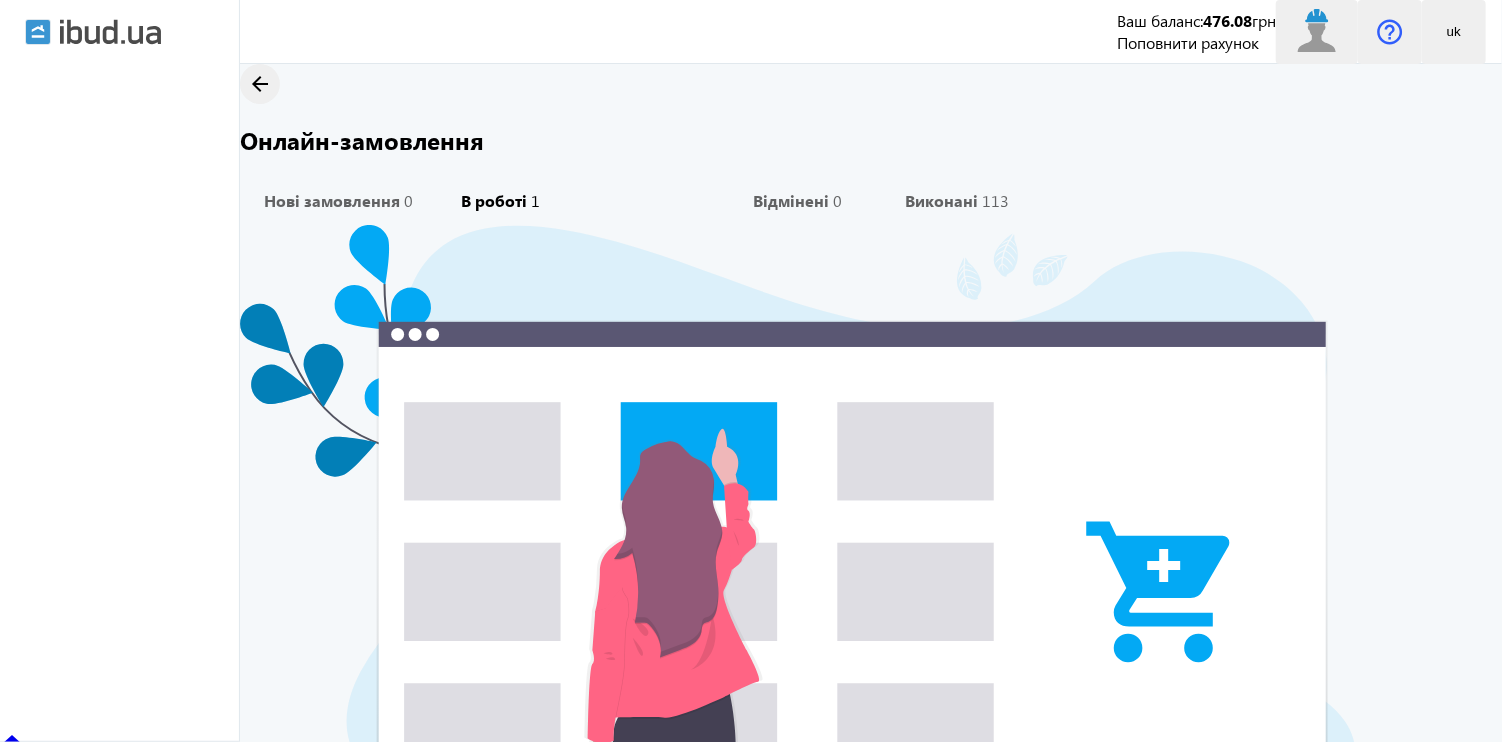 click on "В роботі" at bounding box center [494, 201] 